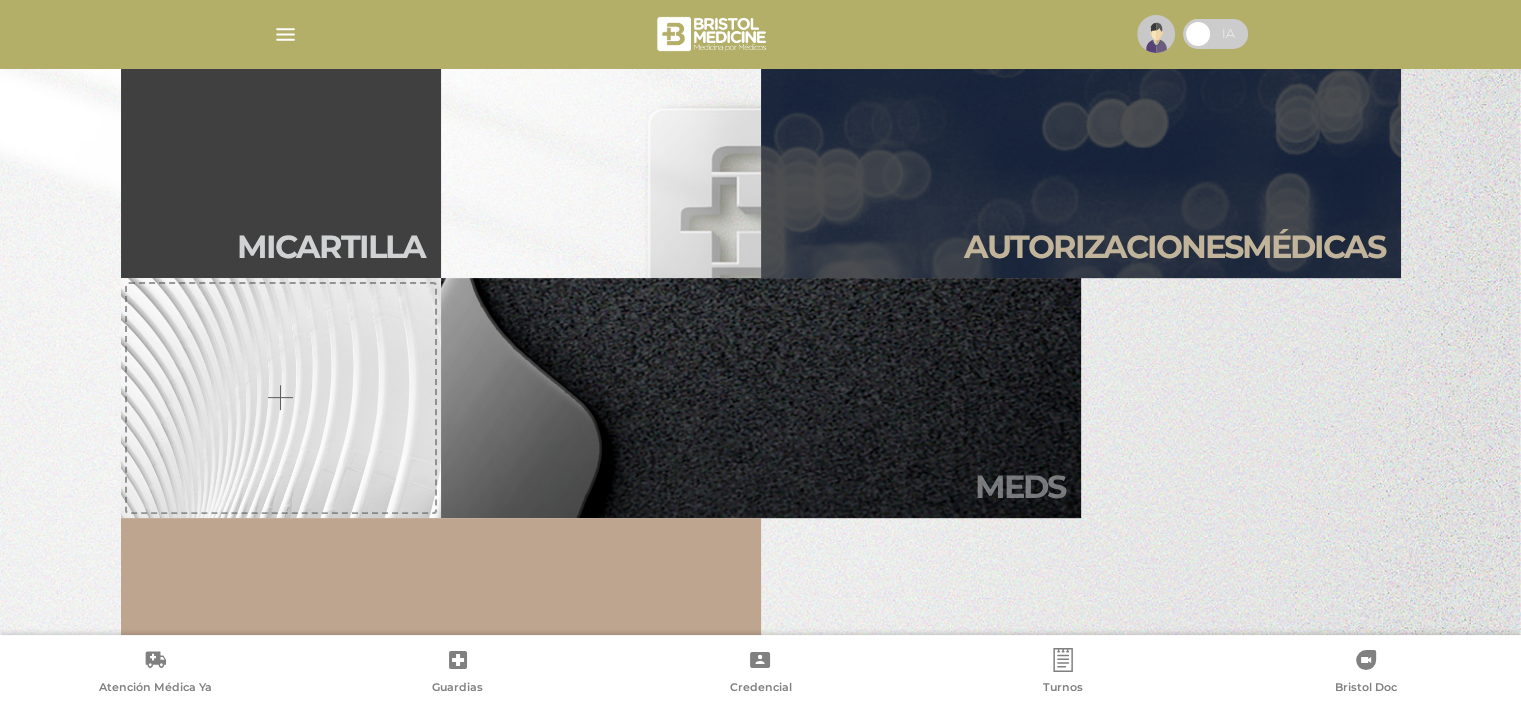 scroll, scrollTop: 500, scrollLeft: 0, axis: vertical 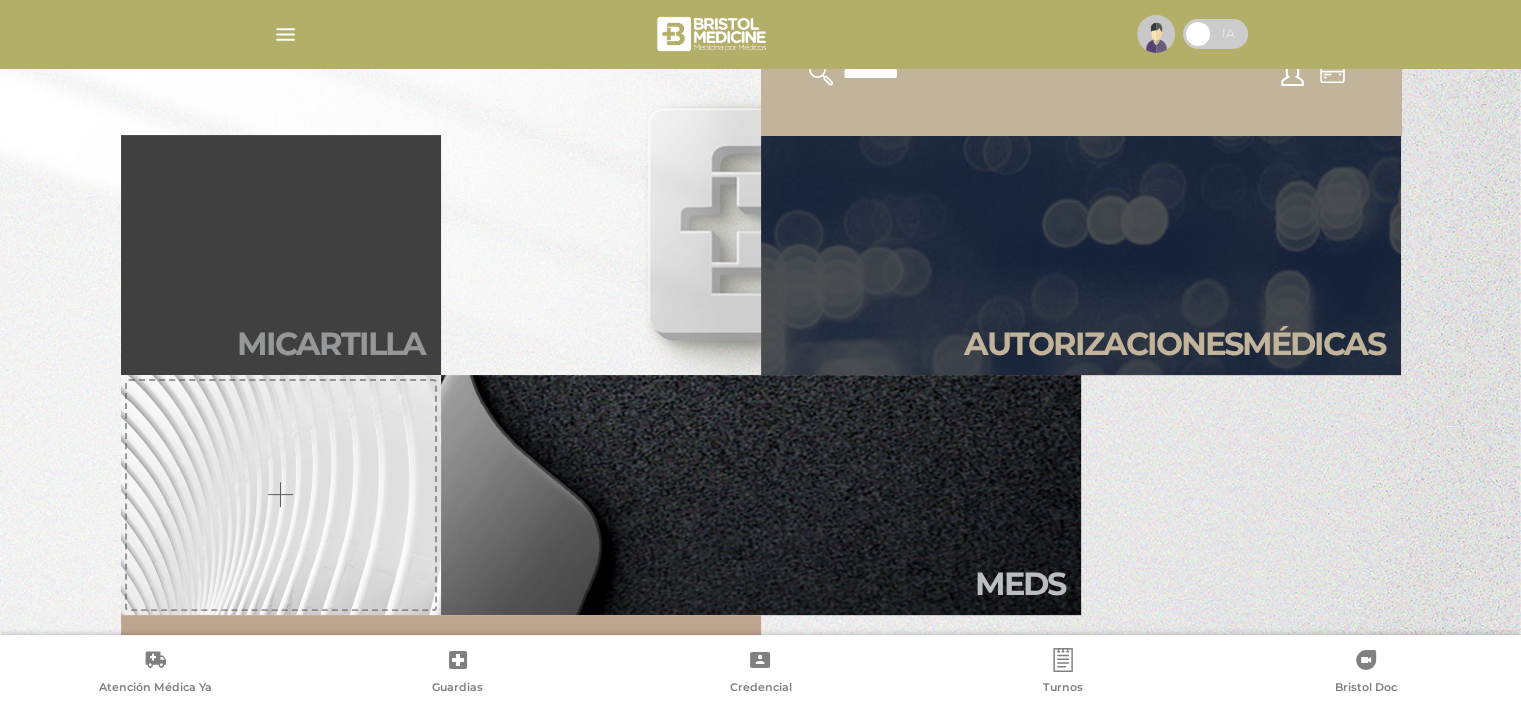 click on "Mi  car tilla" at bounding box center (281, 255) 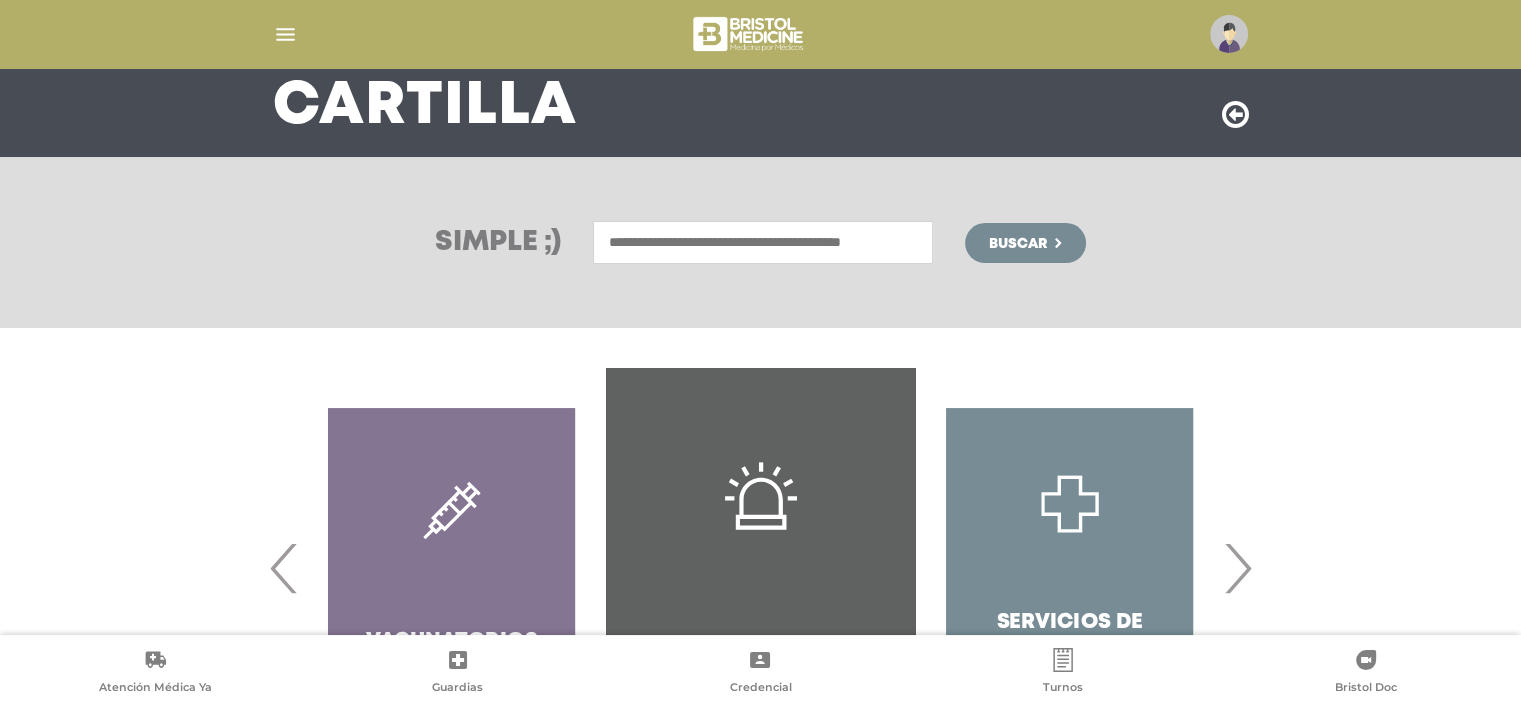 scroll, scrollTop: 300, scrollLeft: 0, axis: vertical 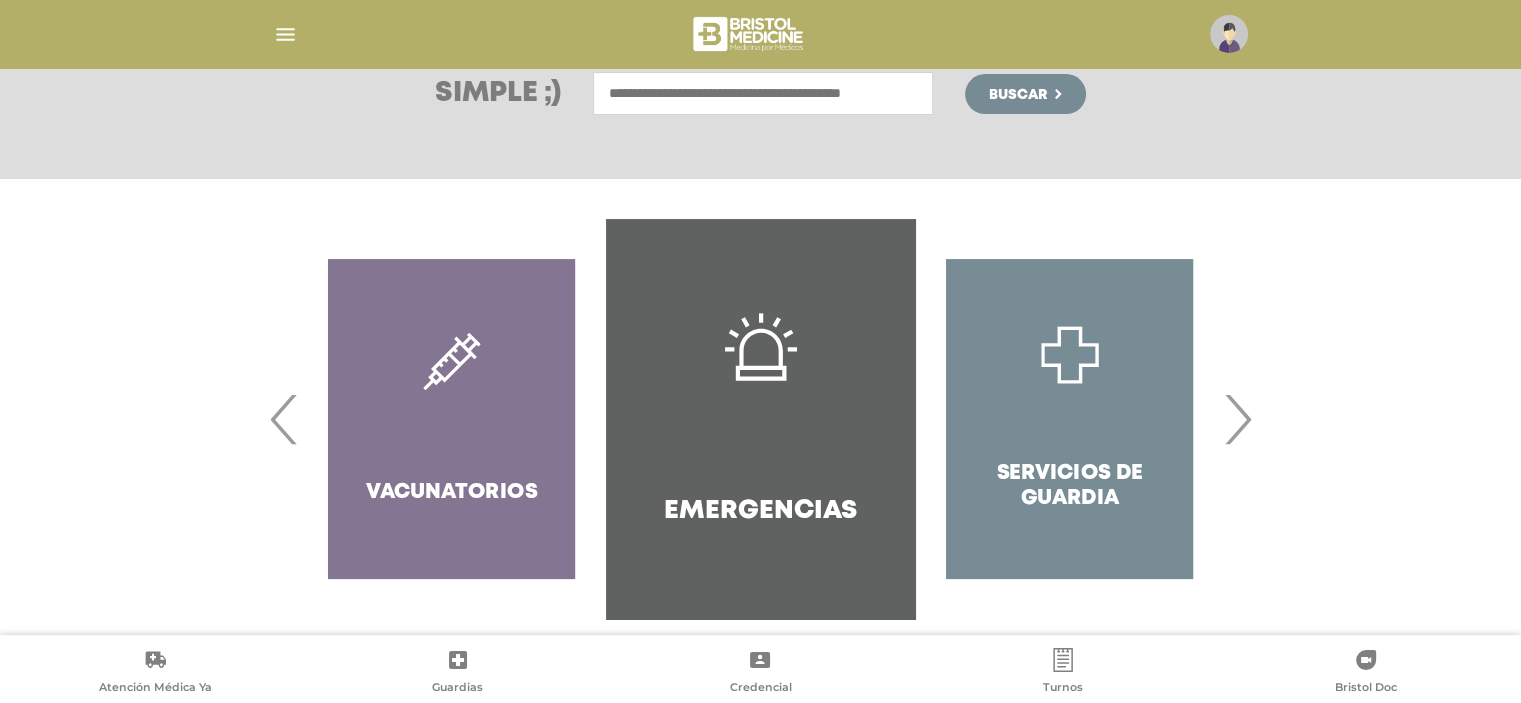 click on "›" at bounding box center (1237, 419) 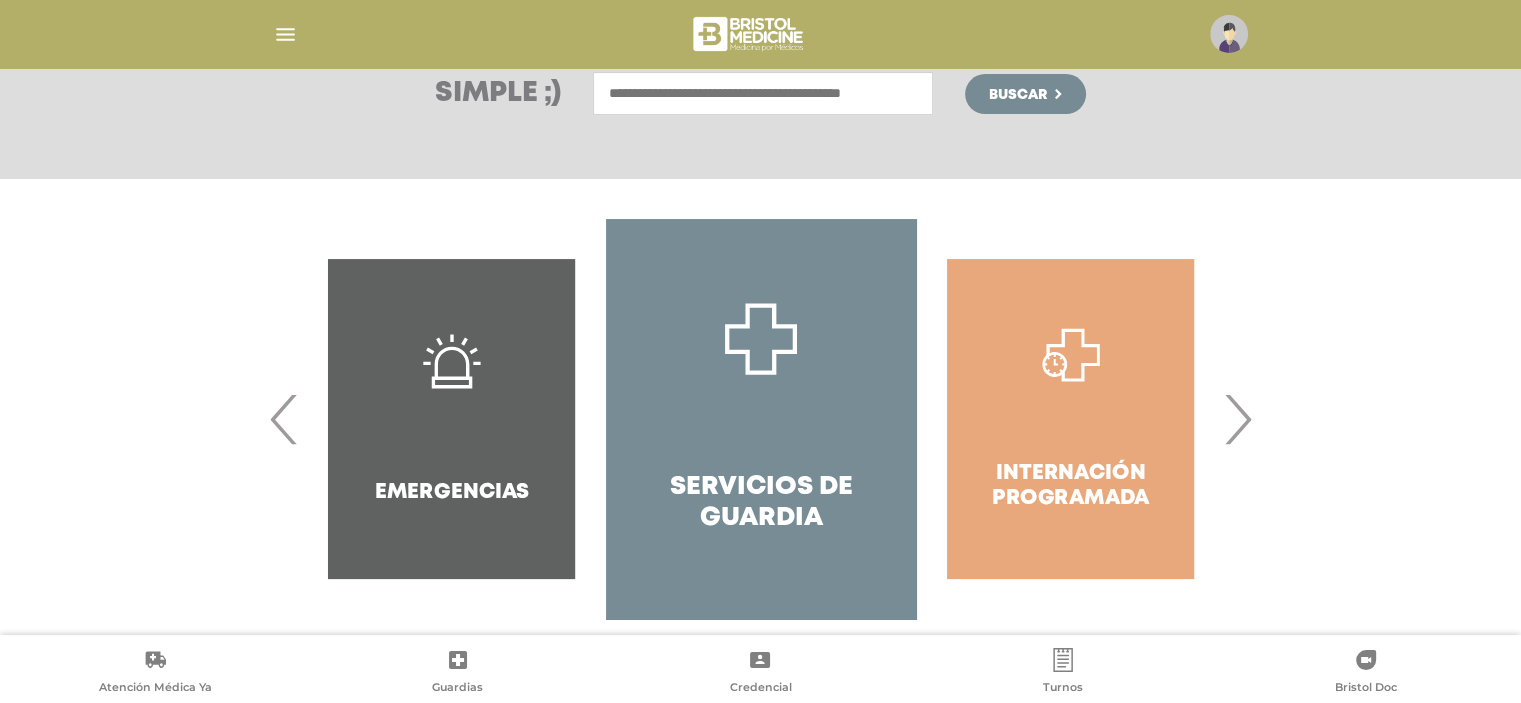 click on "›" at bounding box center [1237, 419] 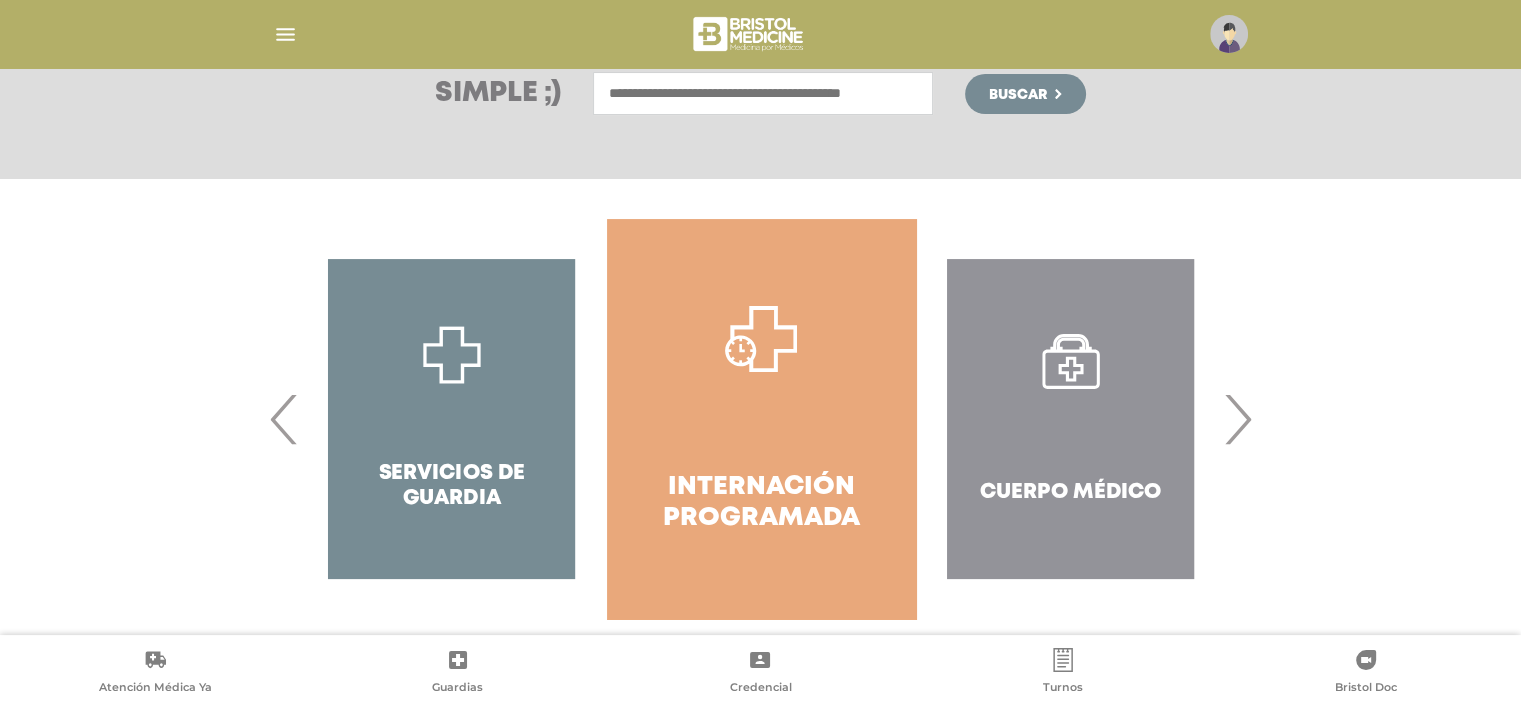 click on "›" at bounding box center [1237, 419] 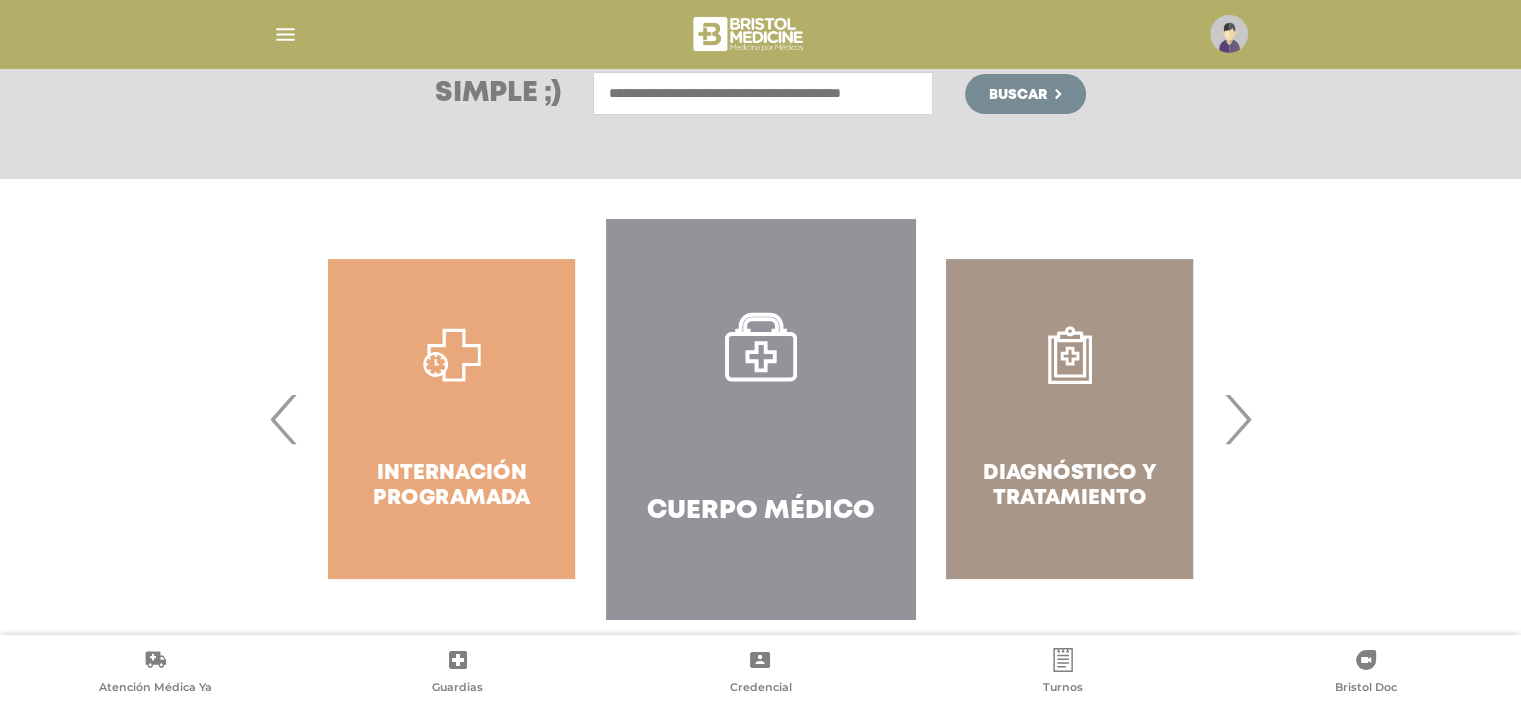 click on "›" at bounding box center (1237, 419) 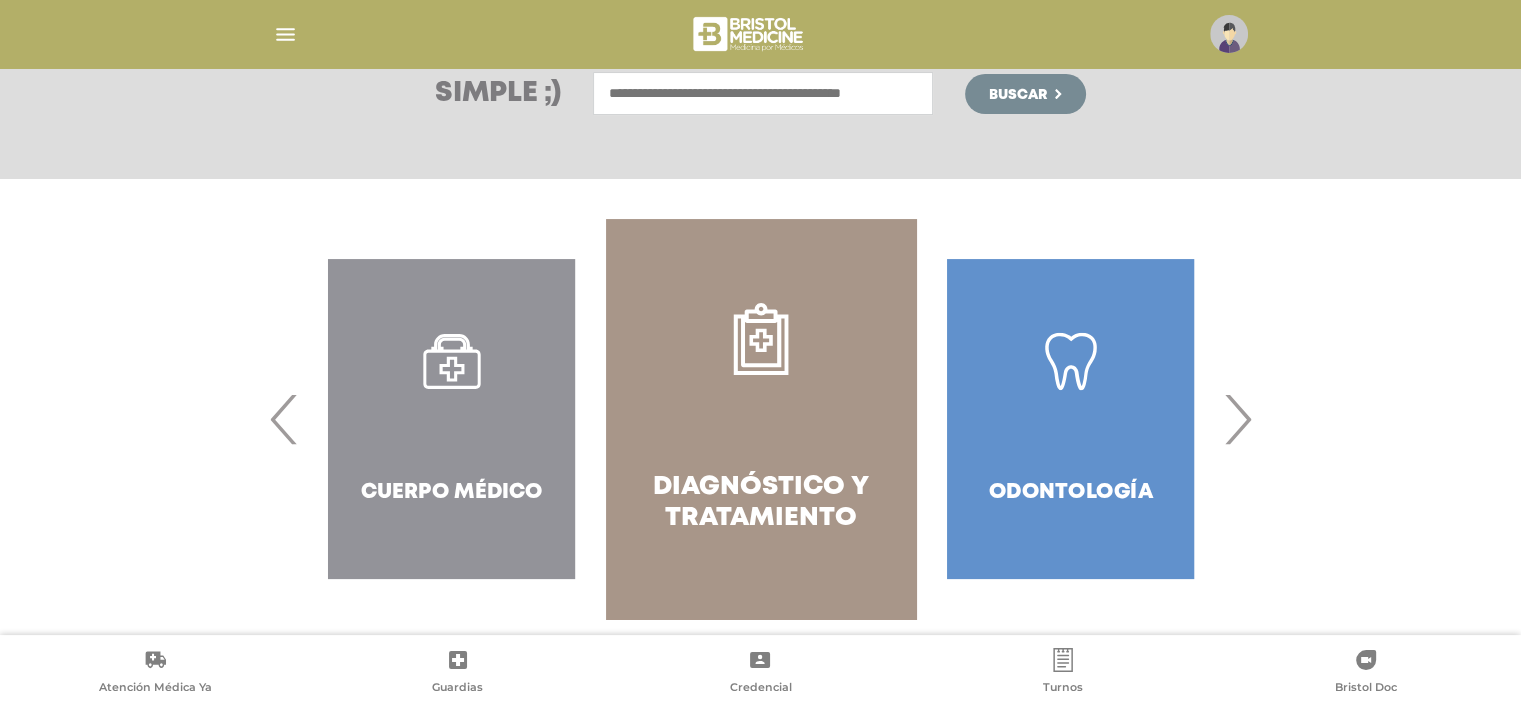 click on "›" at bounding box center [1237, 419] 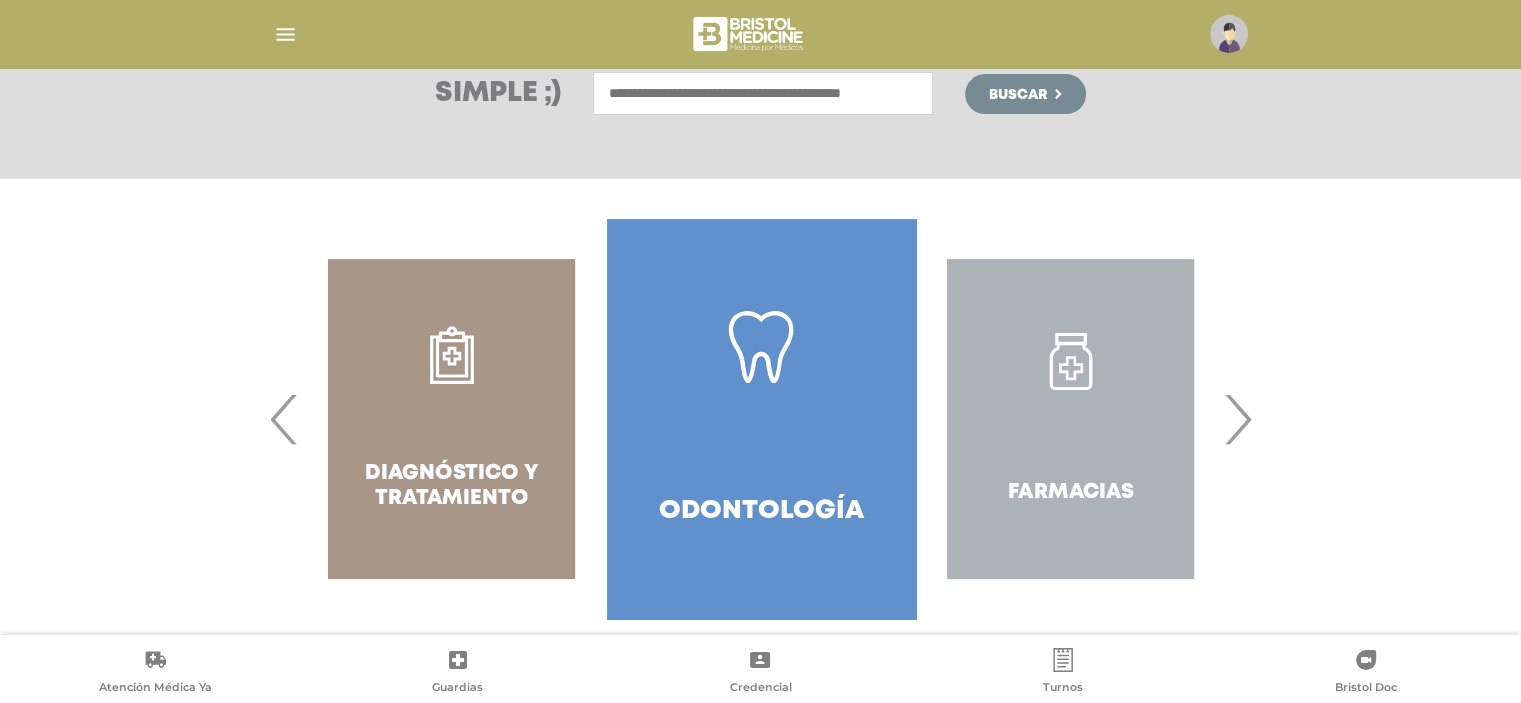 click on "›" at bounding box center [1237, 419] 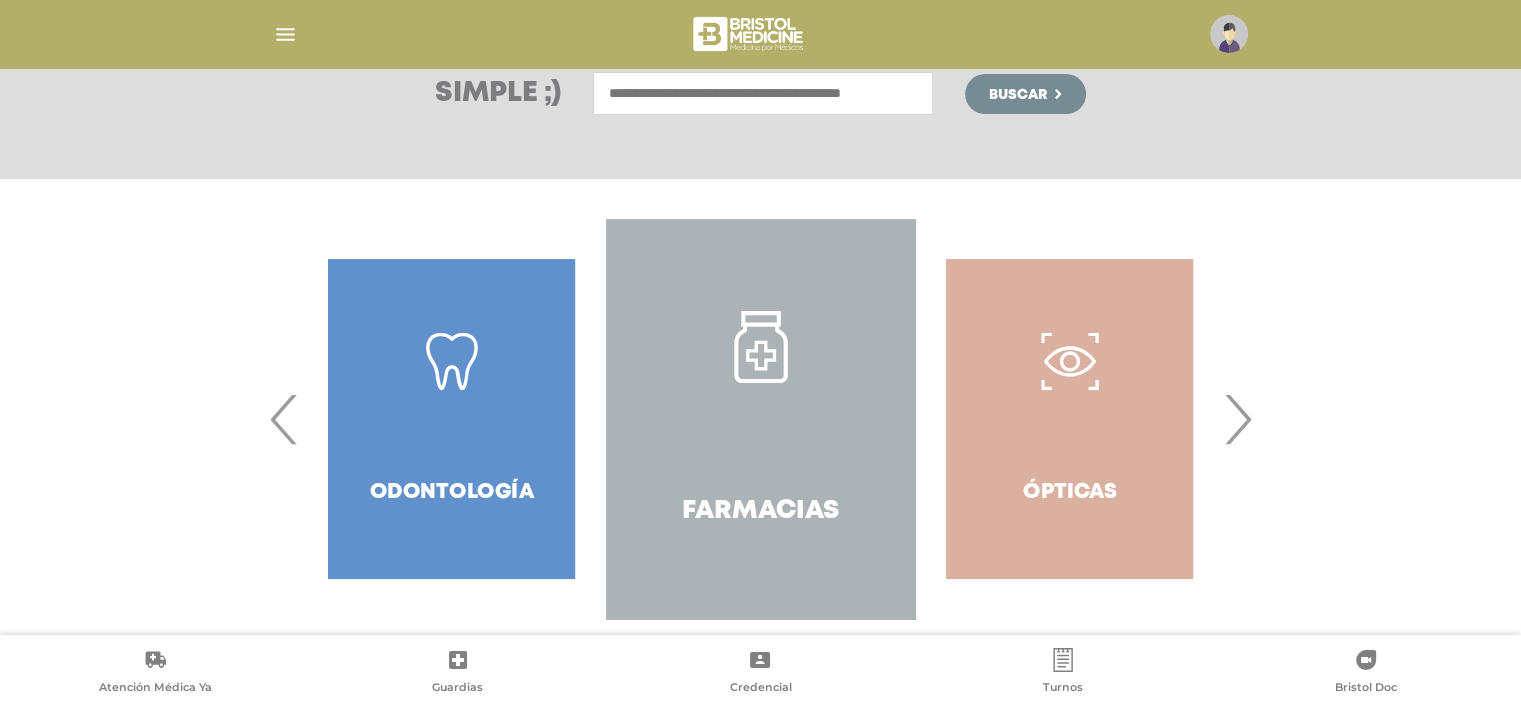 click on "›" at bounding box center (1237, 419) 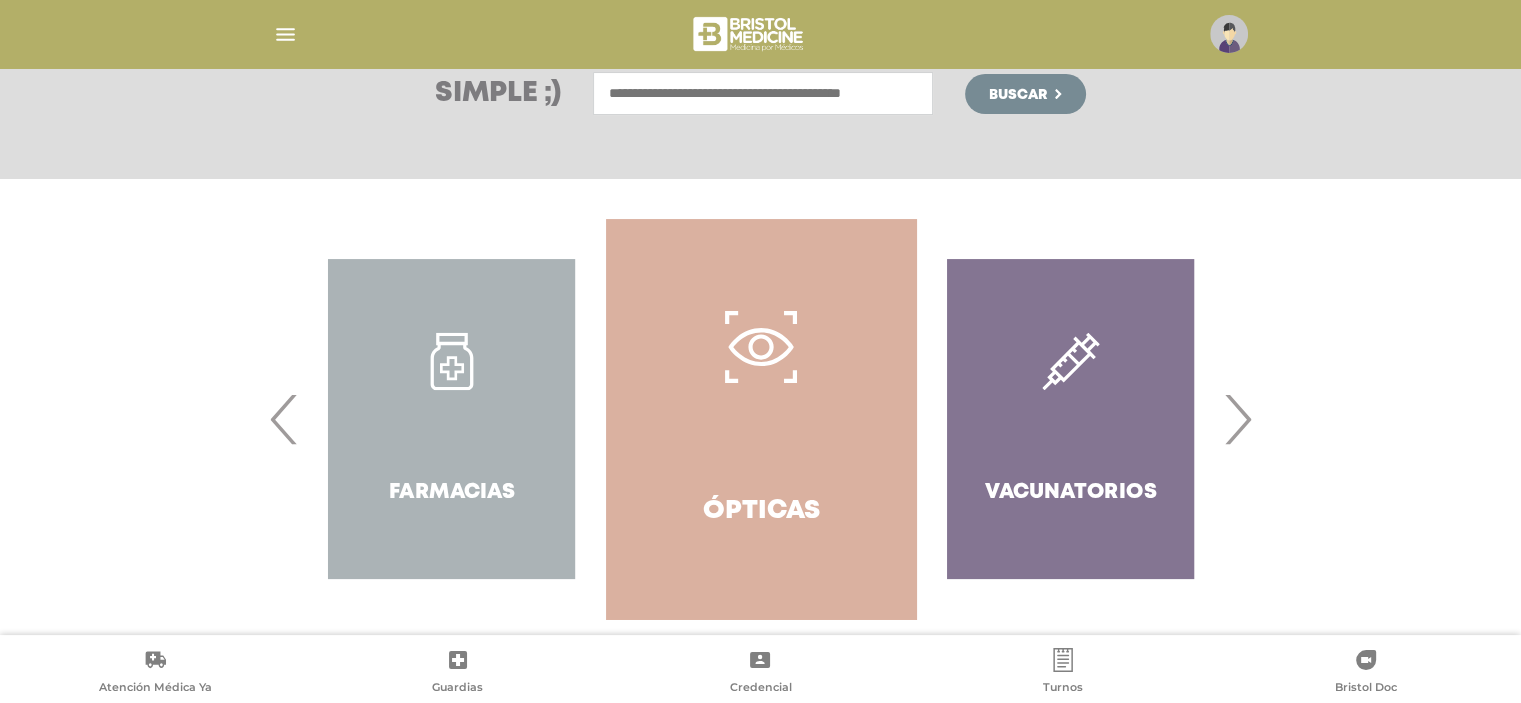 click on "›" at bounding box center (1237, 419) 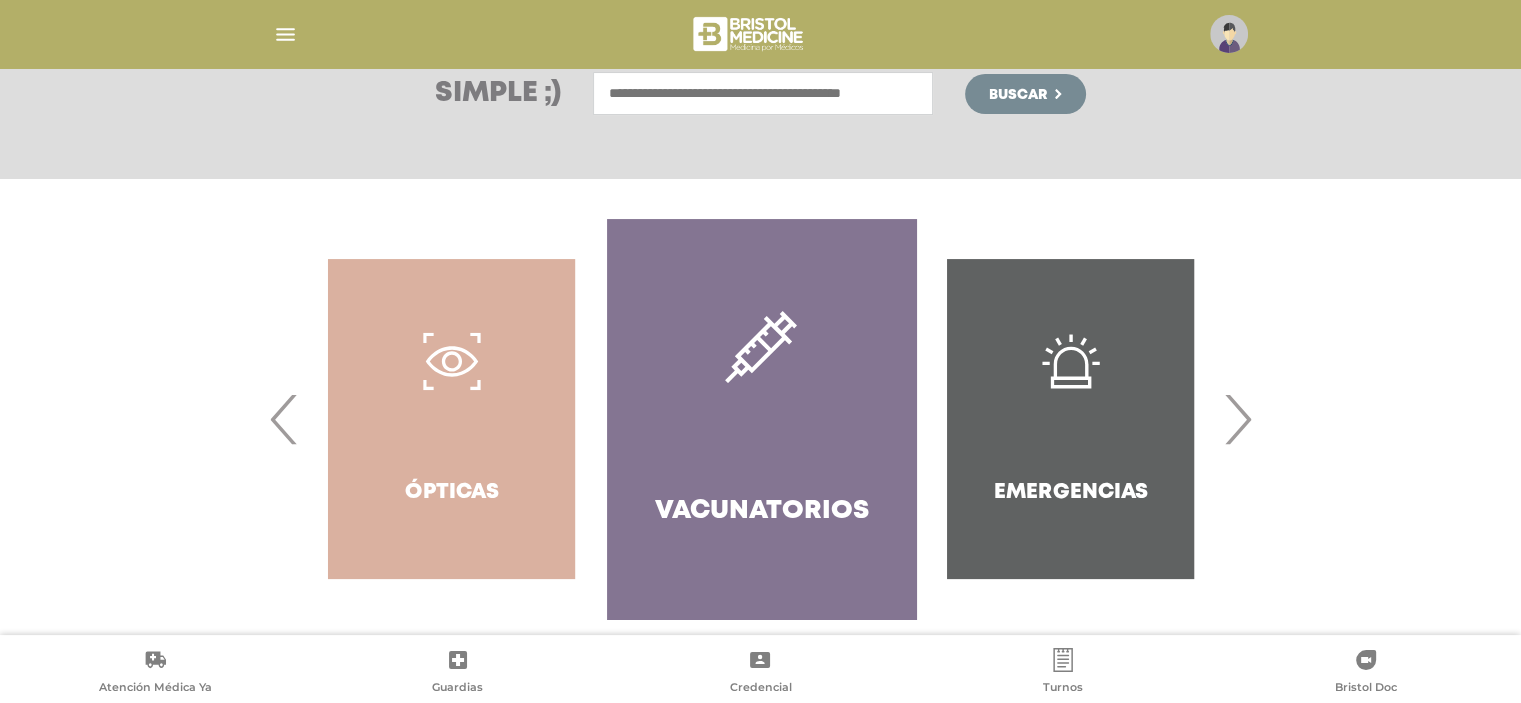 click on "›" at bounding box center (1237, 419) 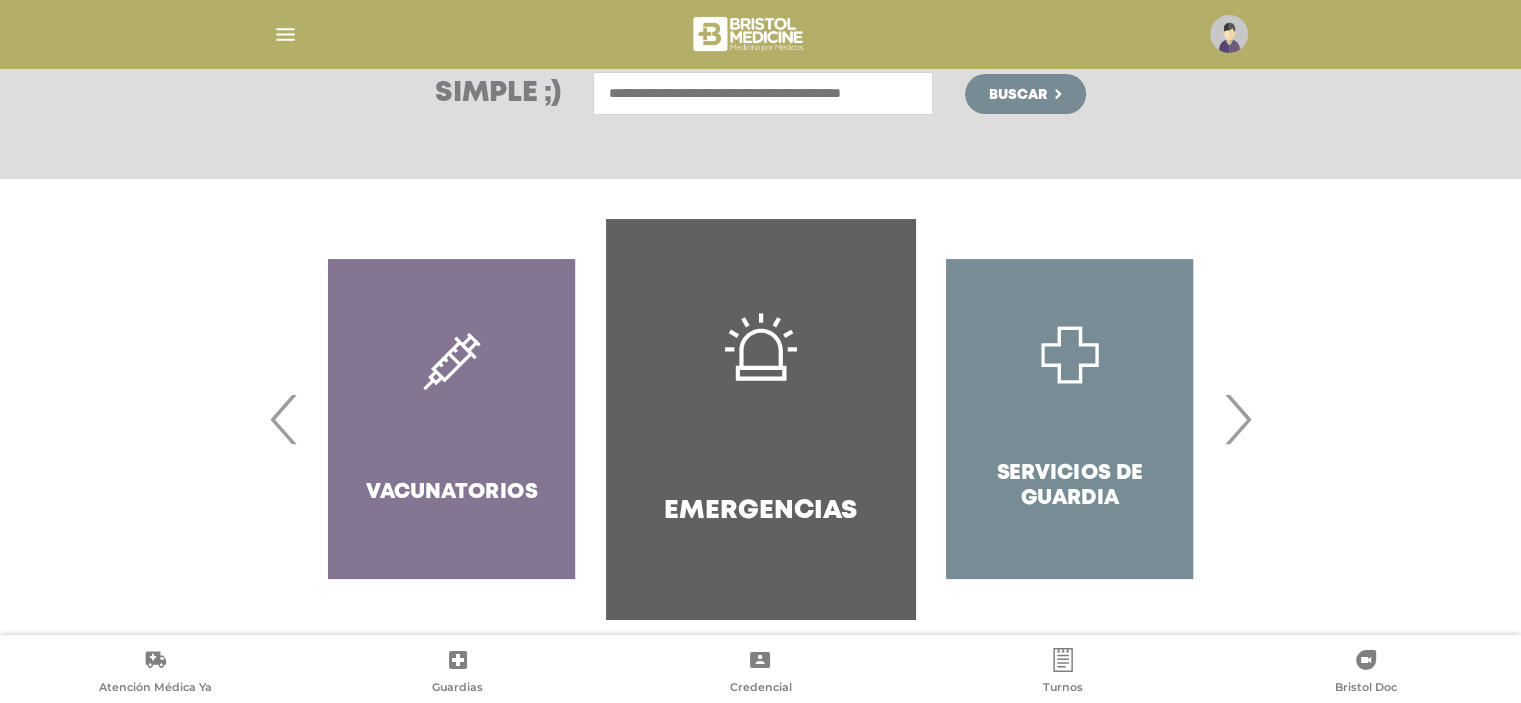 click on "›" at bounding box center (1237, 419) 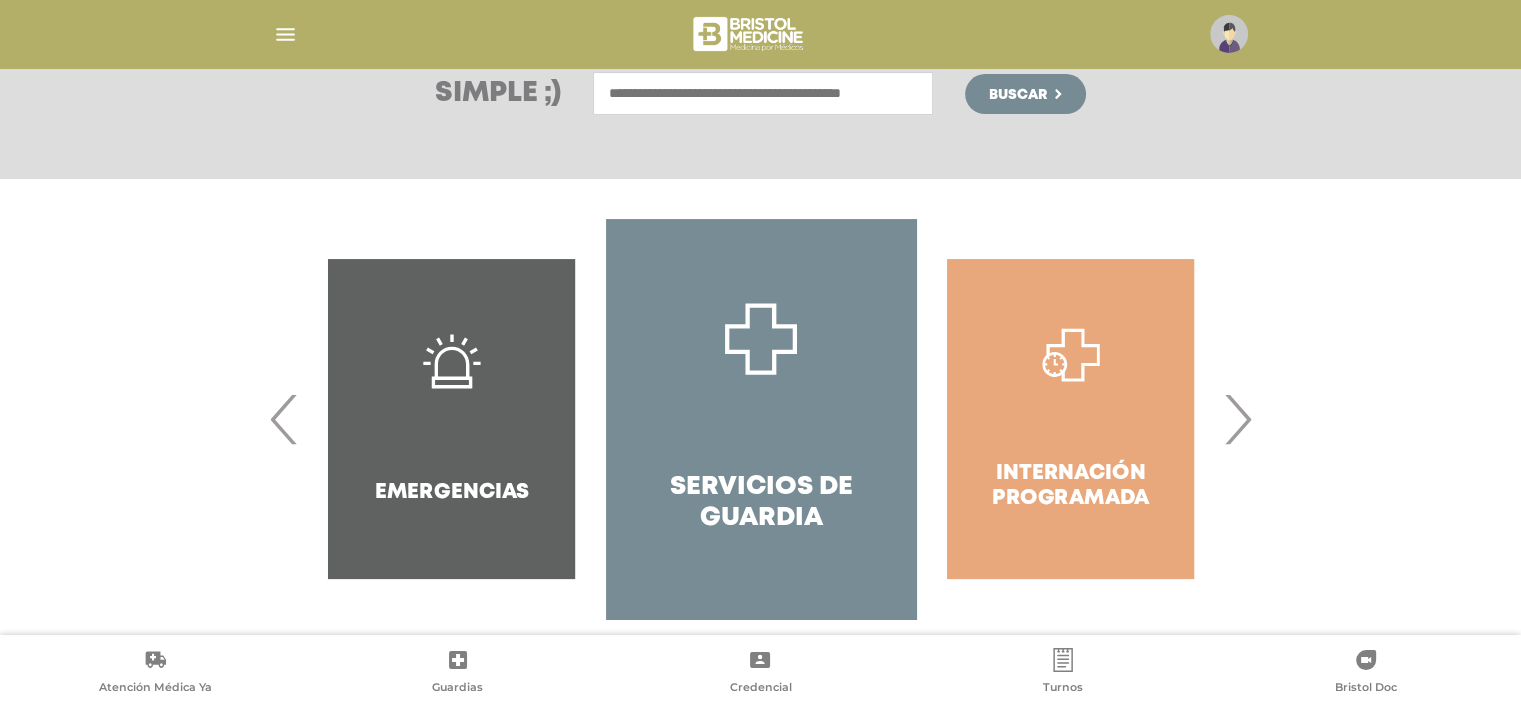 click on "›" at bounding box center (1237, 419) 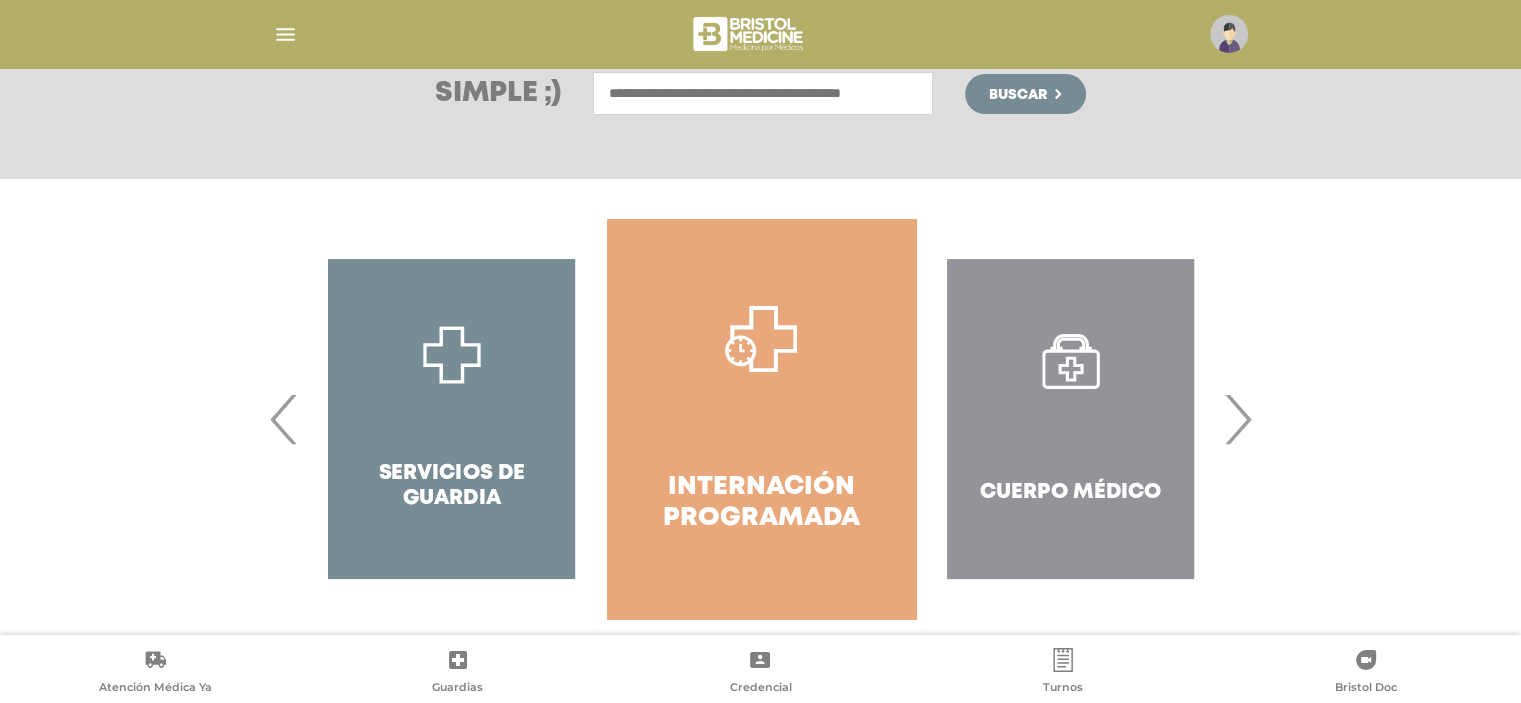 click on "›" at bounding box center [1237, 419] 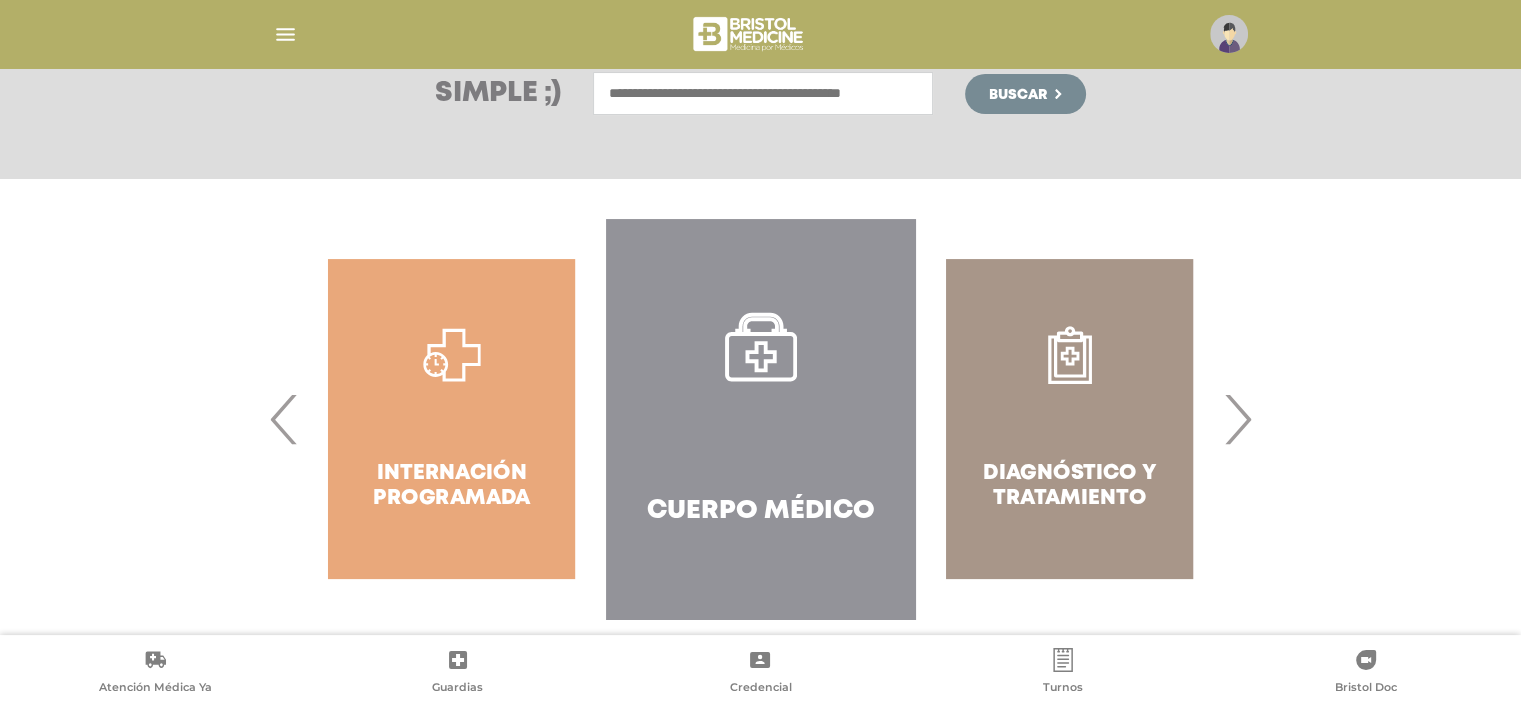 click on "›" at bounding box center (1237, 419) 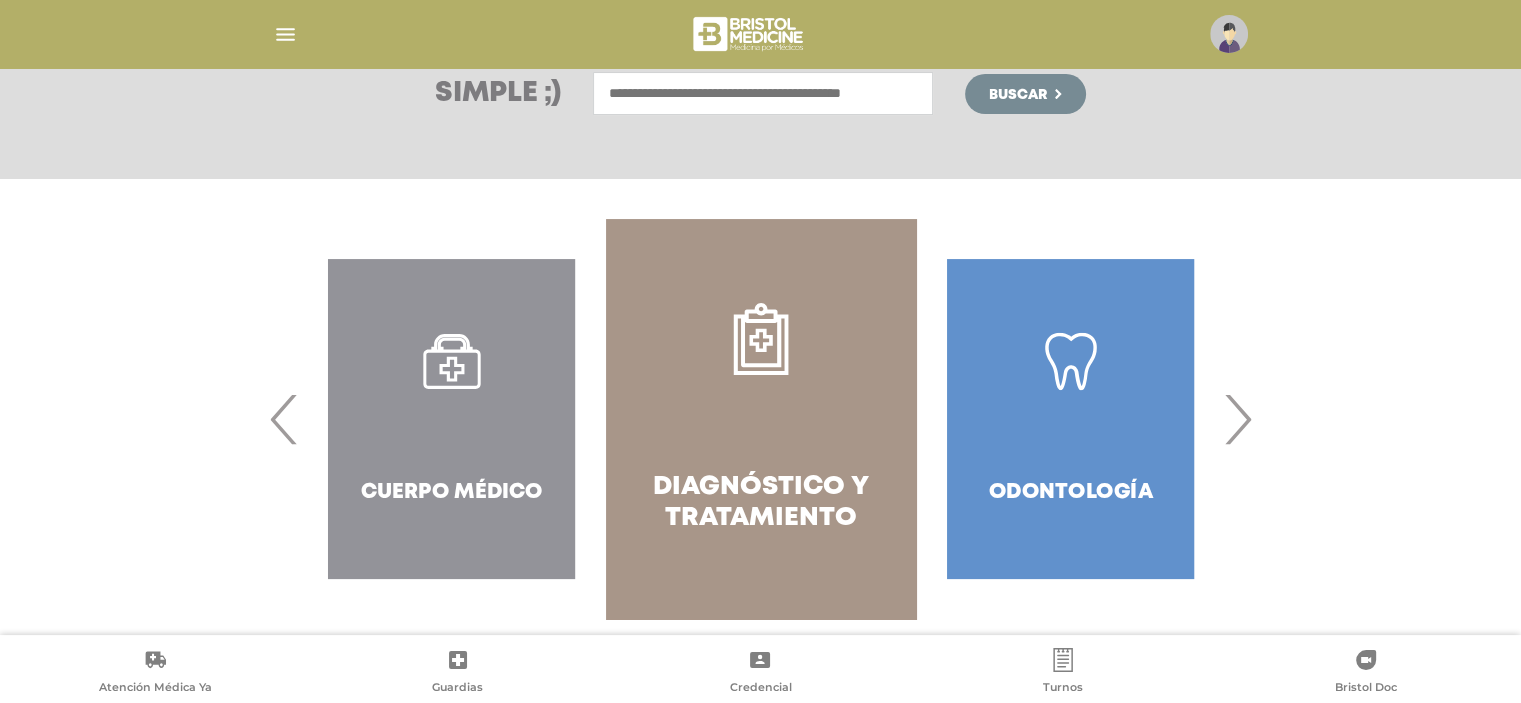 click on "‹" at bounding box center [284, 419] 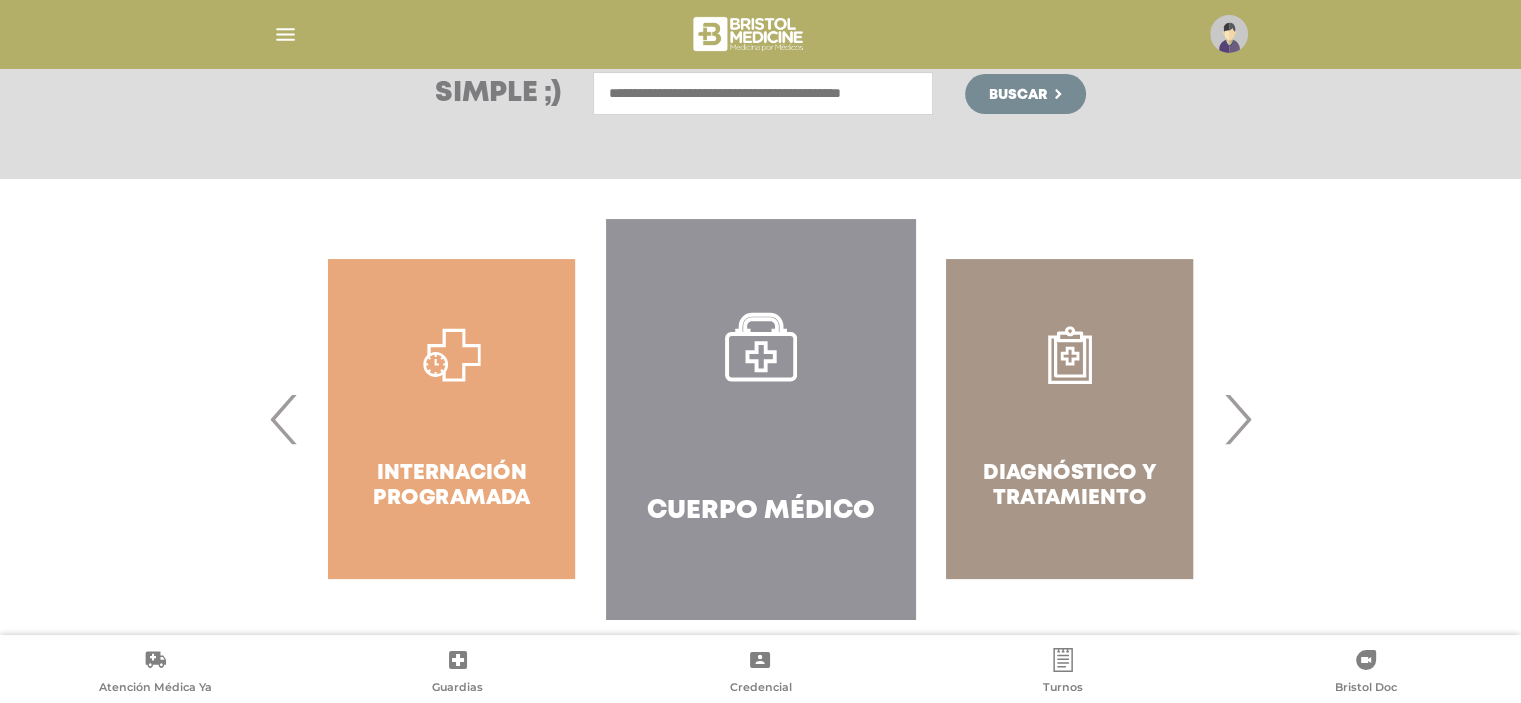 click on "Cuerpo Médico" at bounding box center [760, 419] 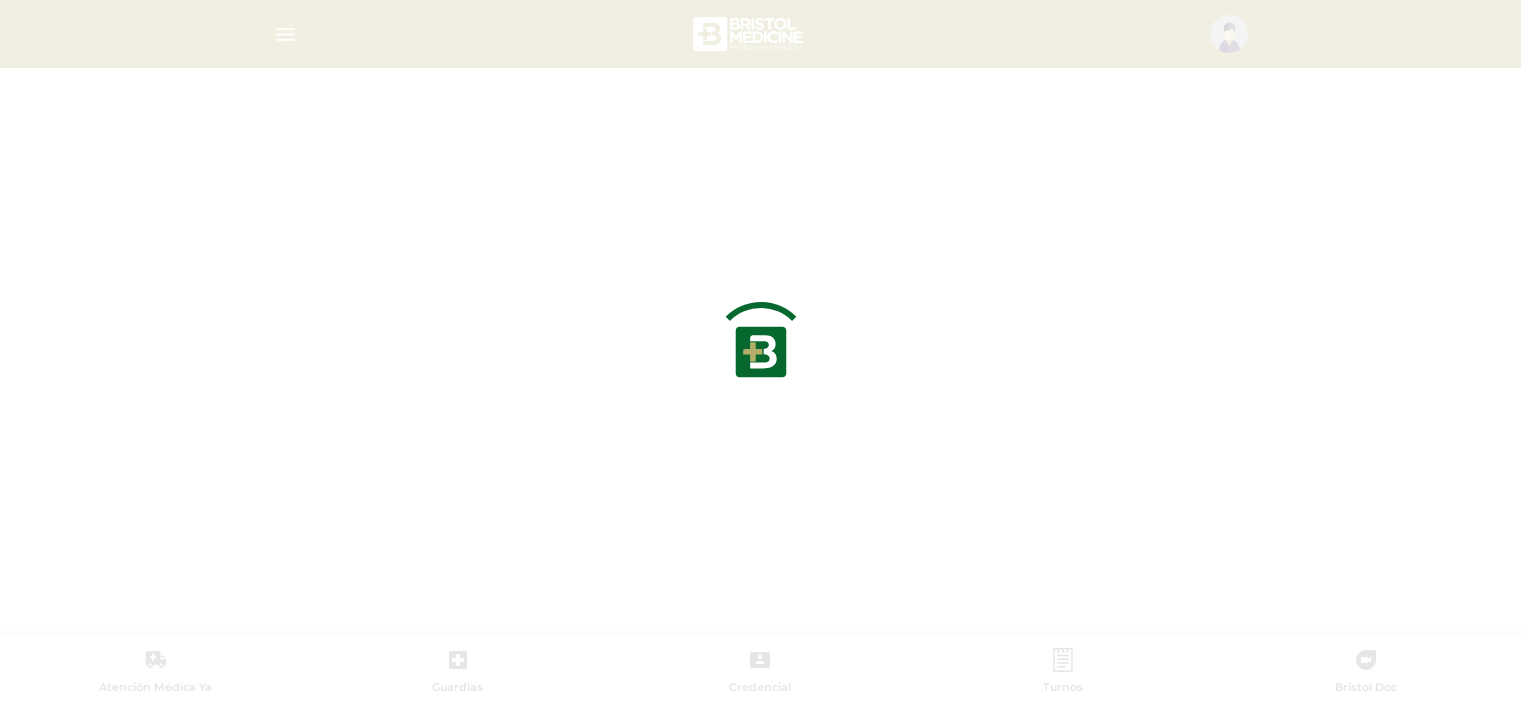 scroll, scrollTop: 0, scrollLeft: 0, axis: both 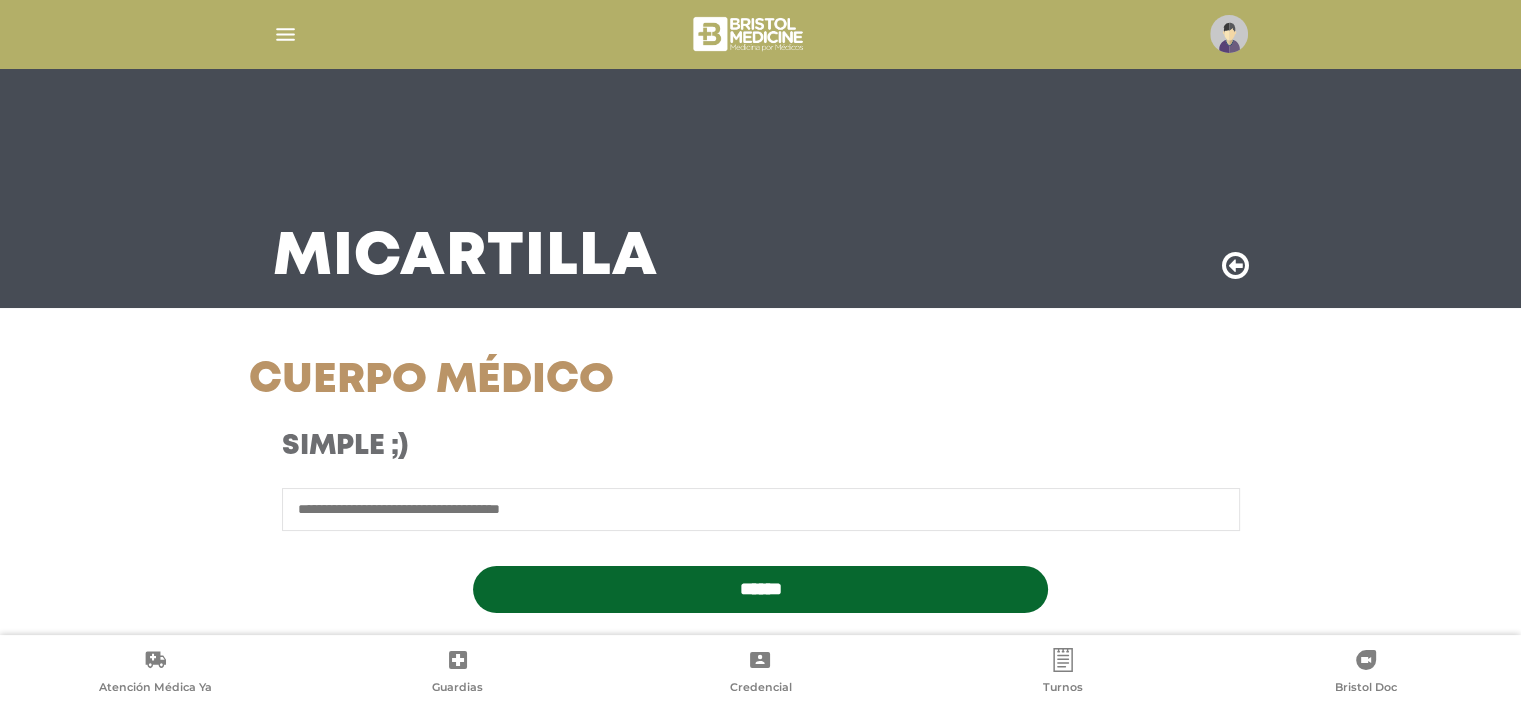 click at bounding box center [761, 509] 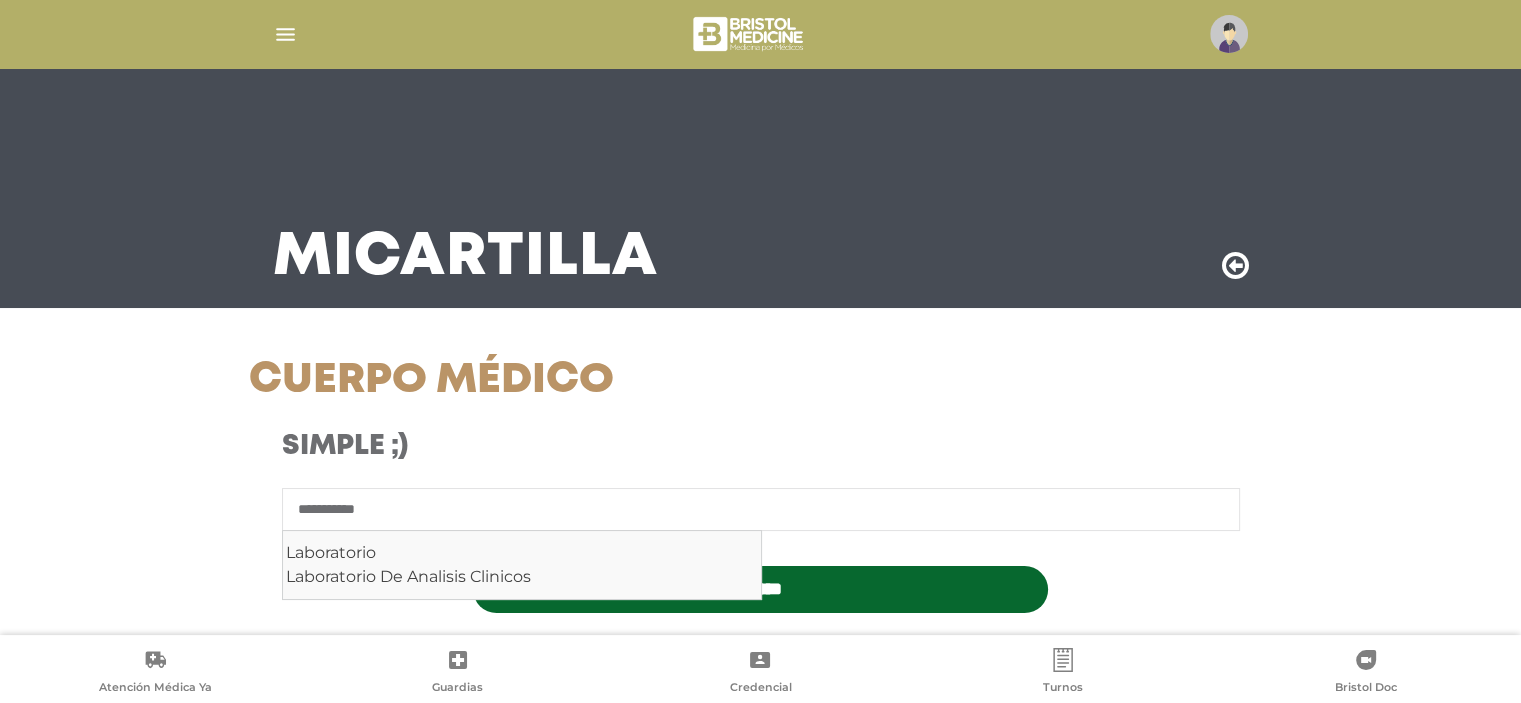 type on "**********" 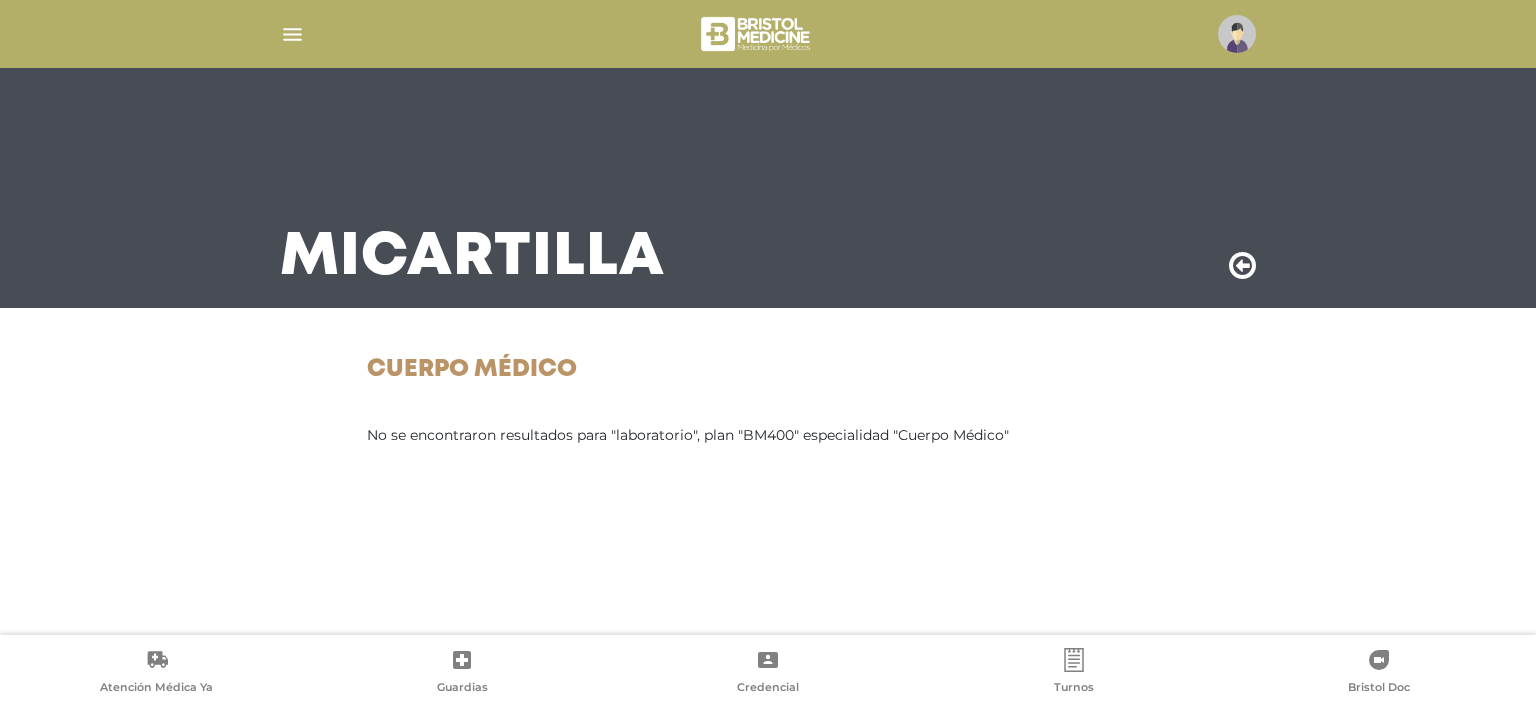 scroll, scrollTop: 0, scrollLeft: 0, axis: both 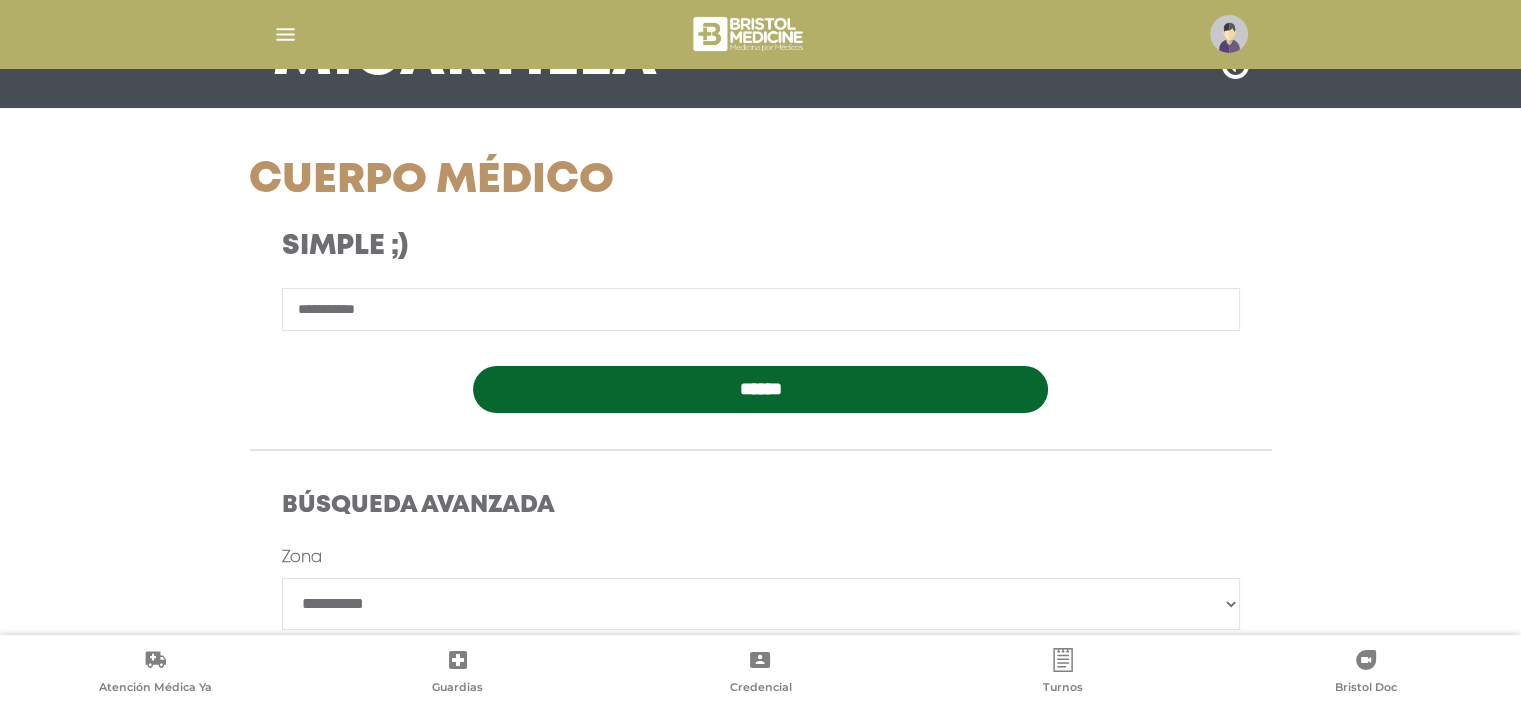 click on "**********" at bounding box center (761, 309) 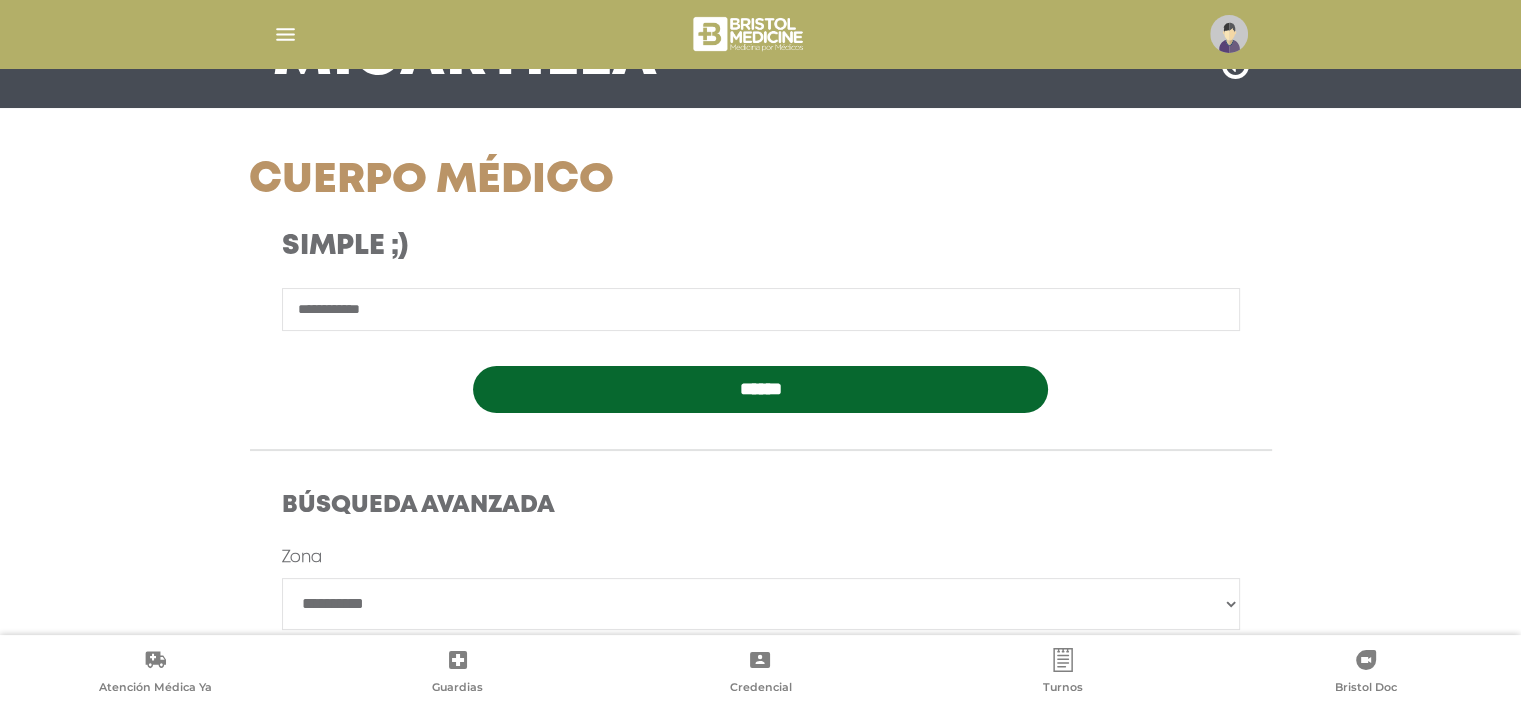 click on "**********" at bounding box center [761, 309] 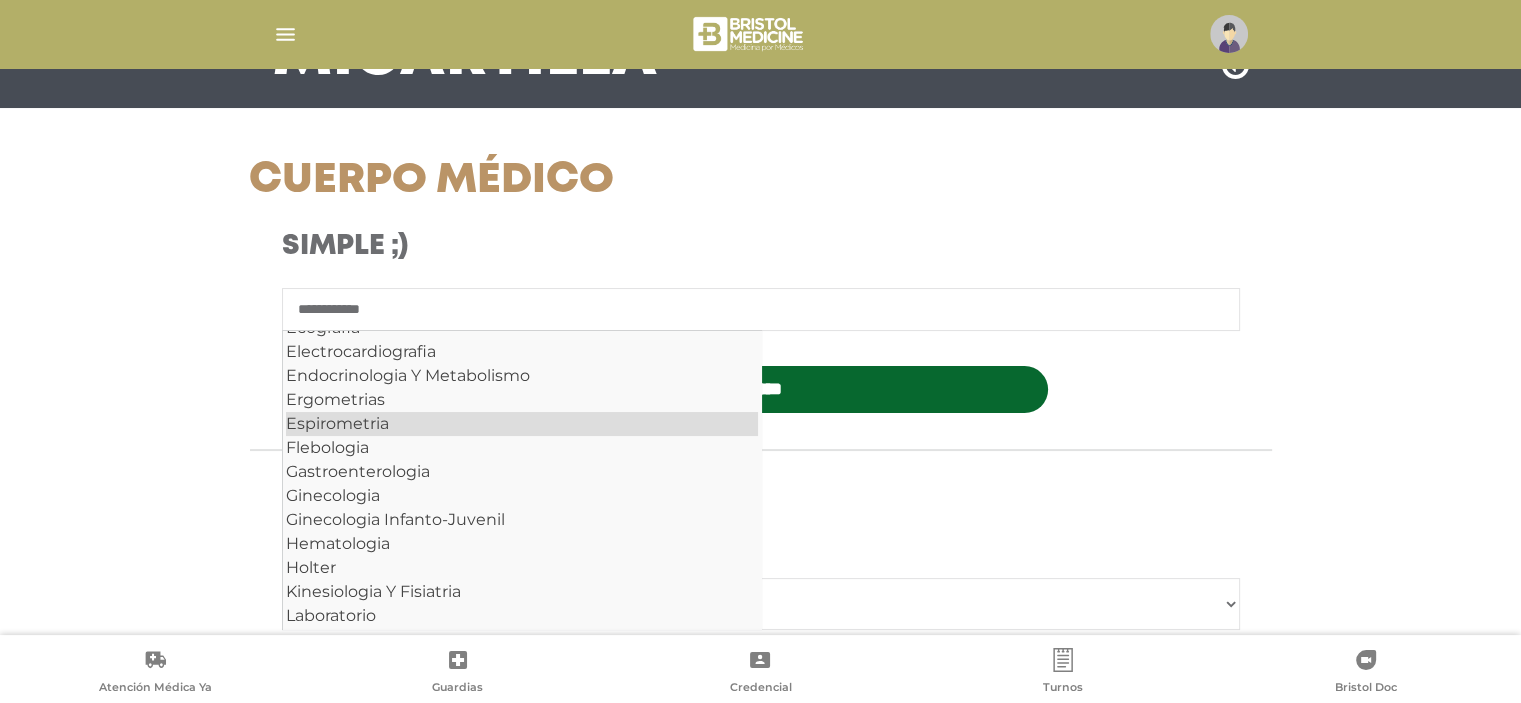 scroll, scrollTop: 400, scrollLeft: 0, axis: vertical 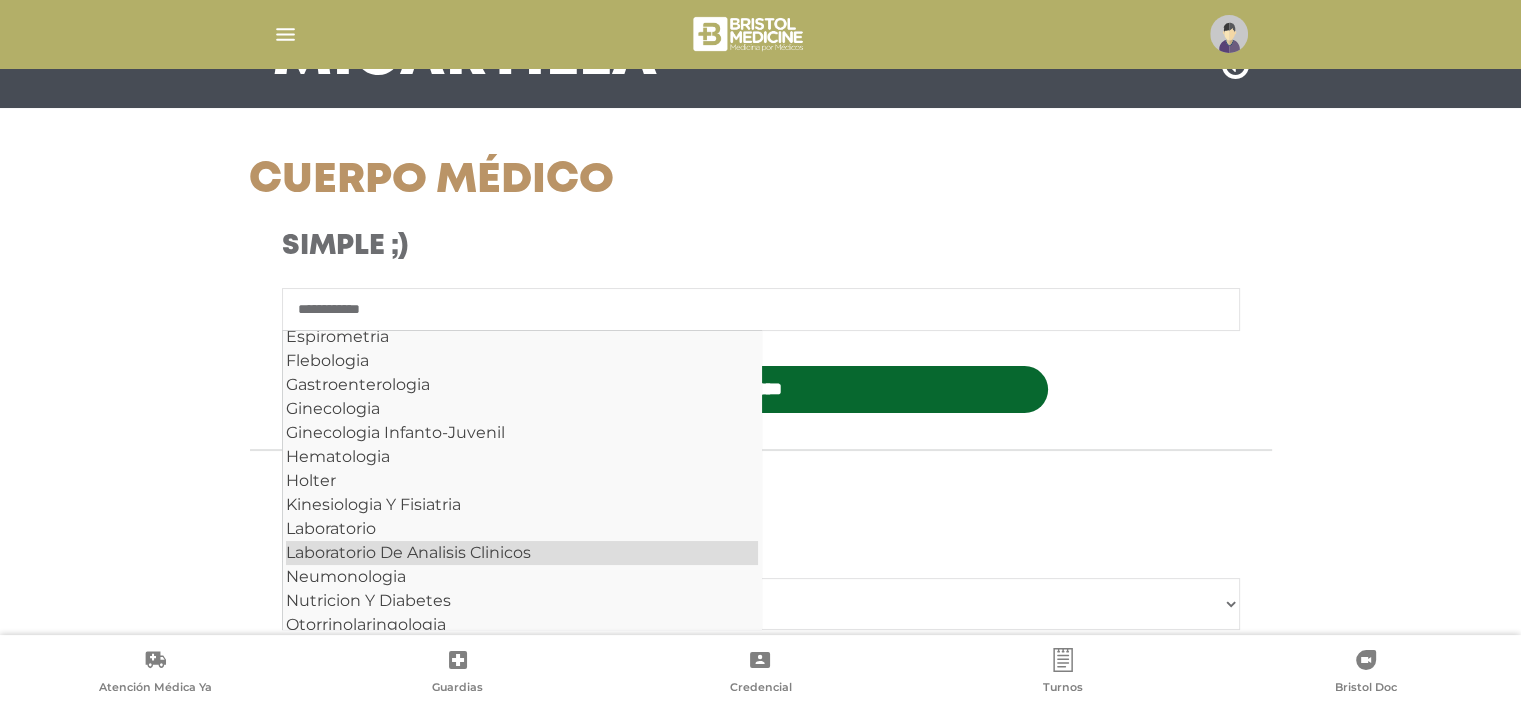 click on "Laboratorio De Analisis Clinicos" at bounding box center (522, 553) 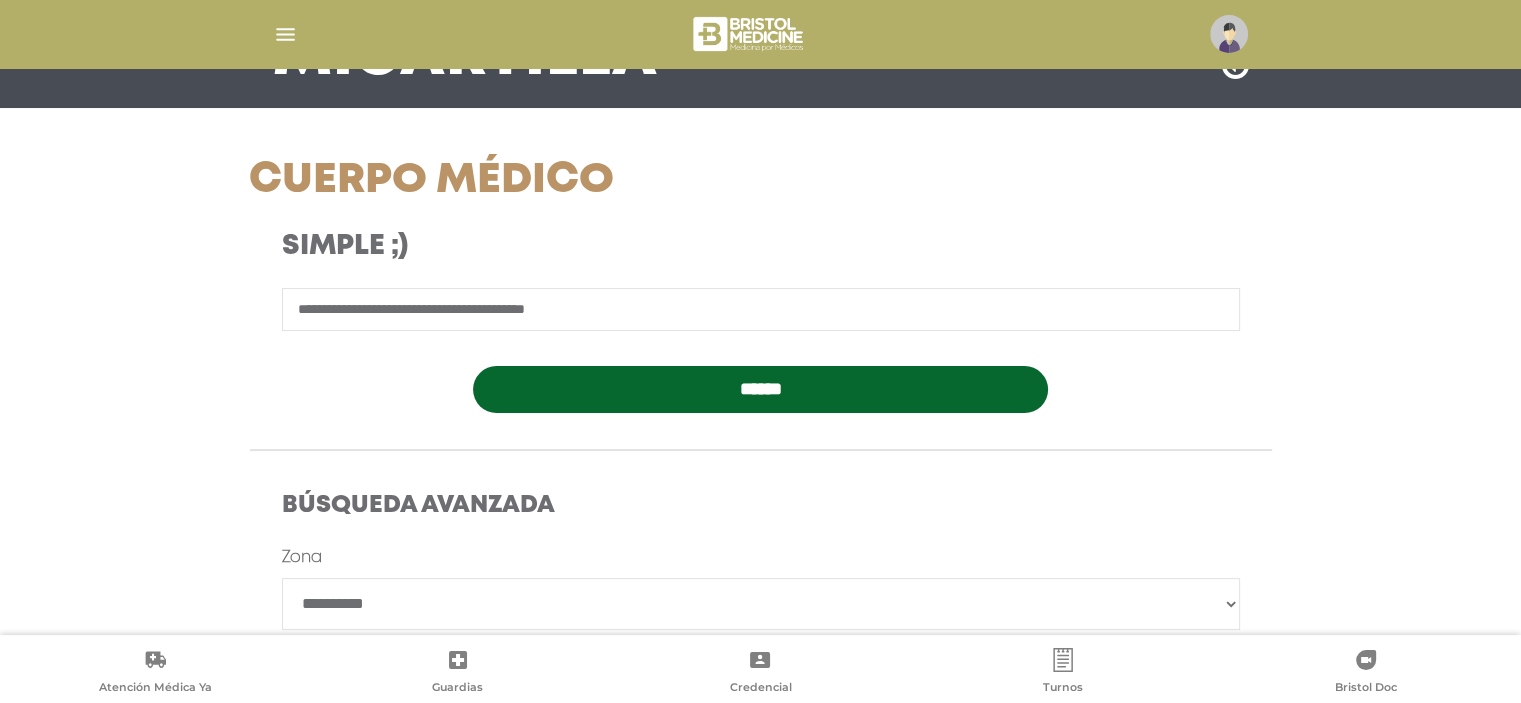 click on "******" at bounding box center (760, 389) 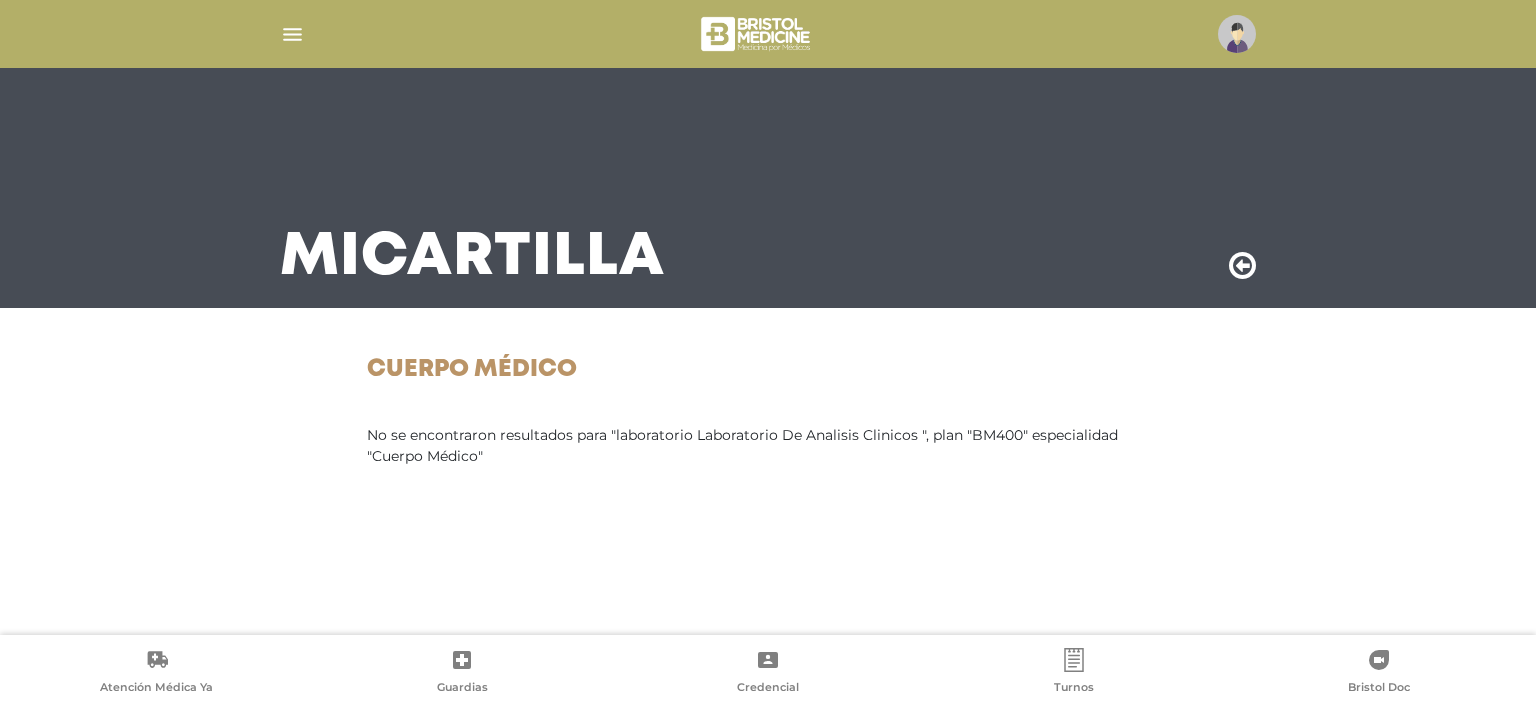 scroll, scrollTop: 0, scrollLeft: 0, axis: both 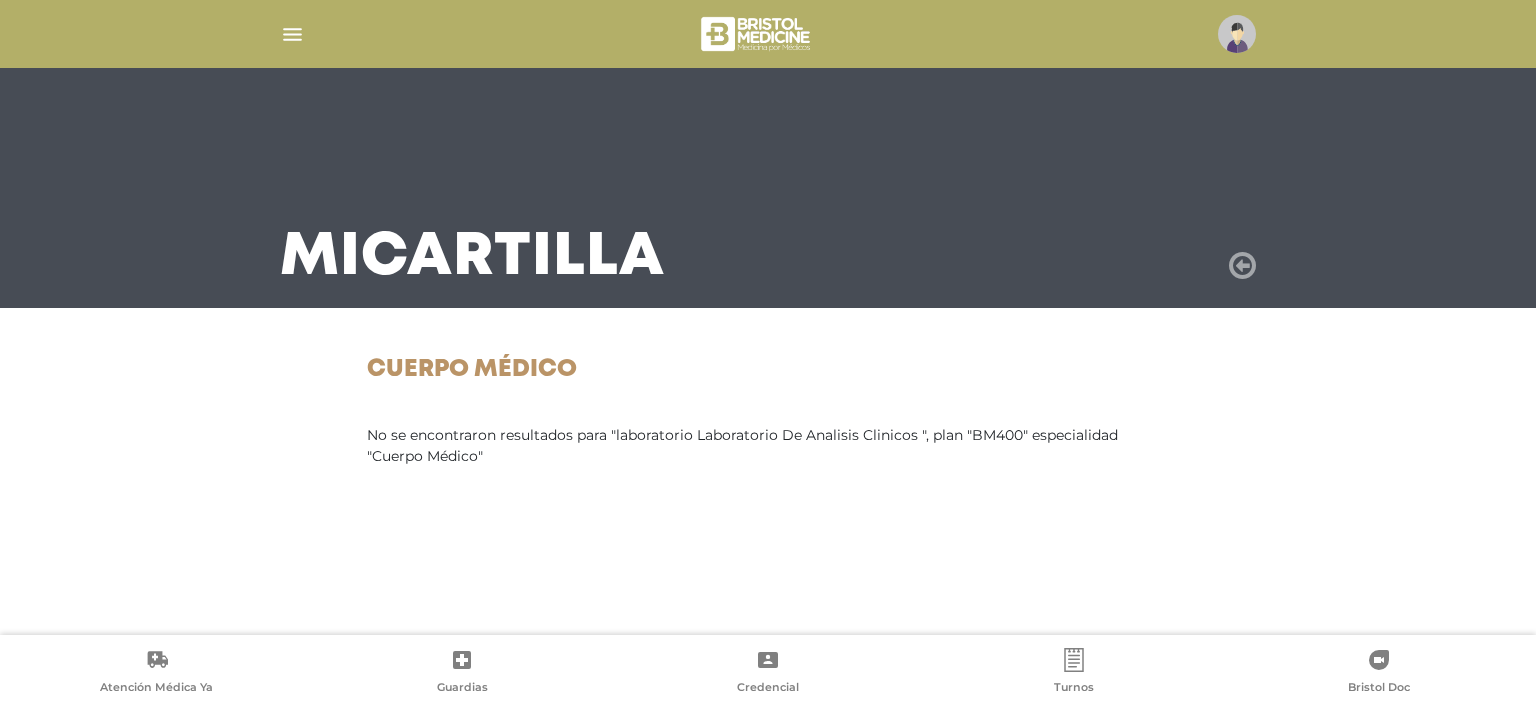 click at bounding box center (1242, 266) 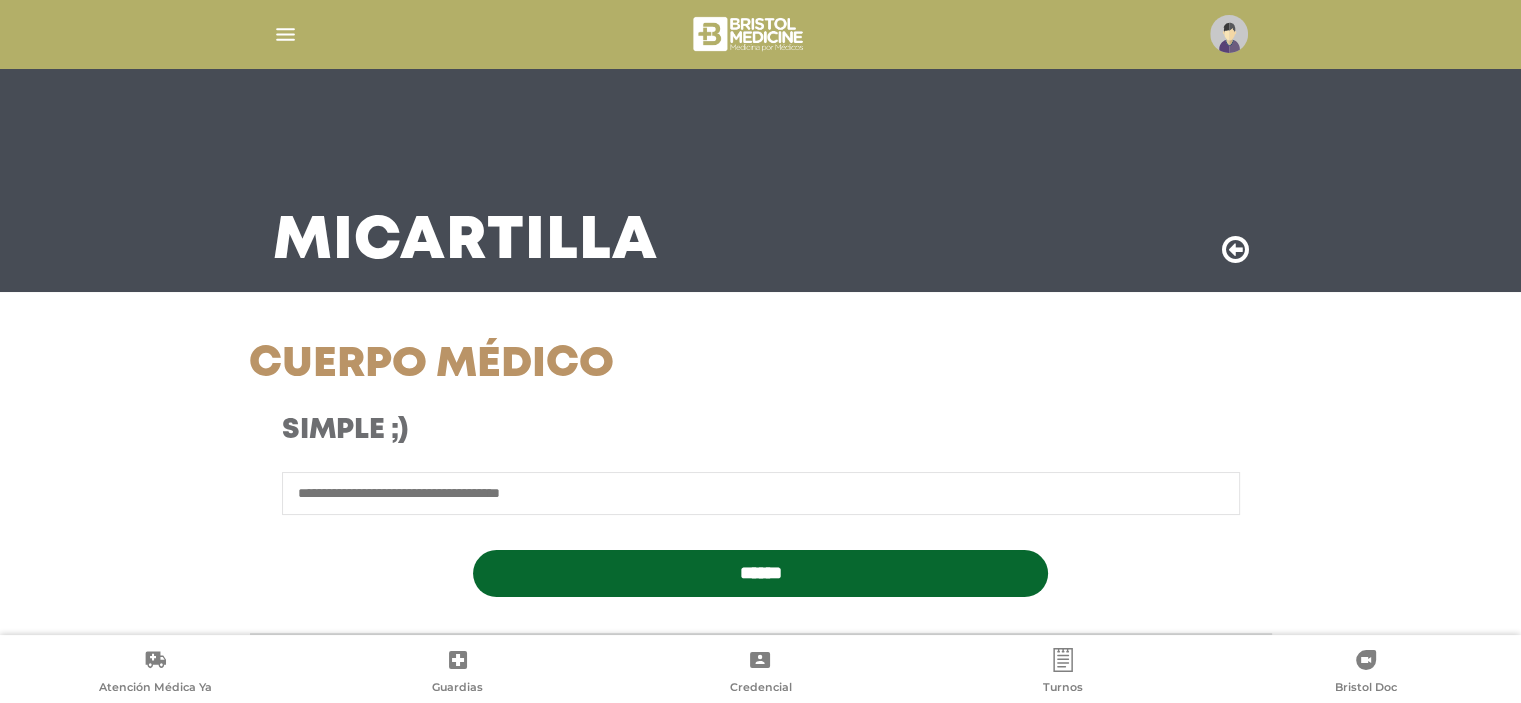 scroll, scrollTop: 0, scrollLeft: 0, axis: both 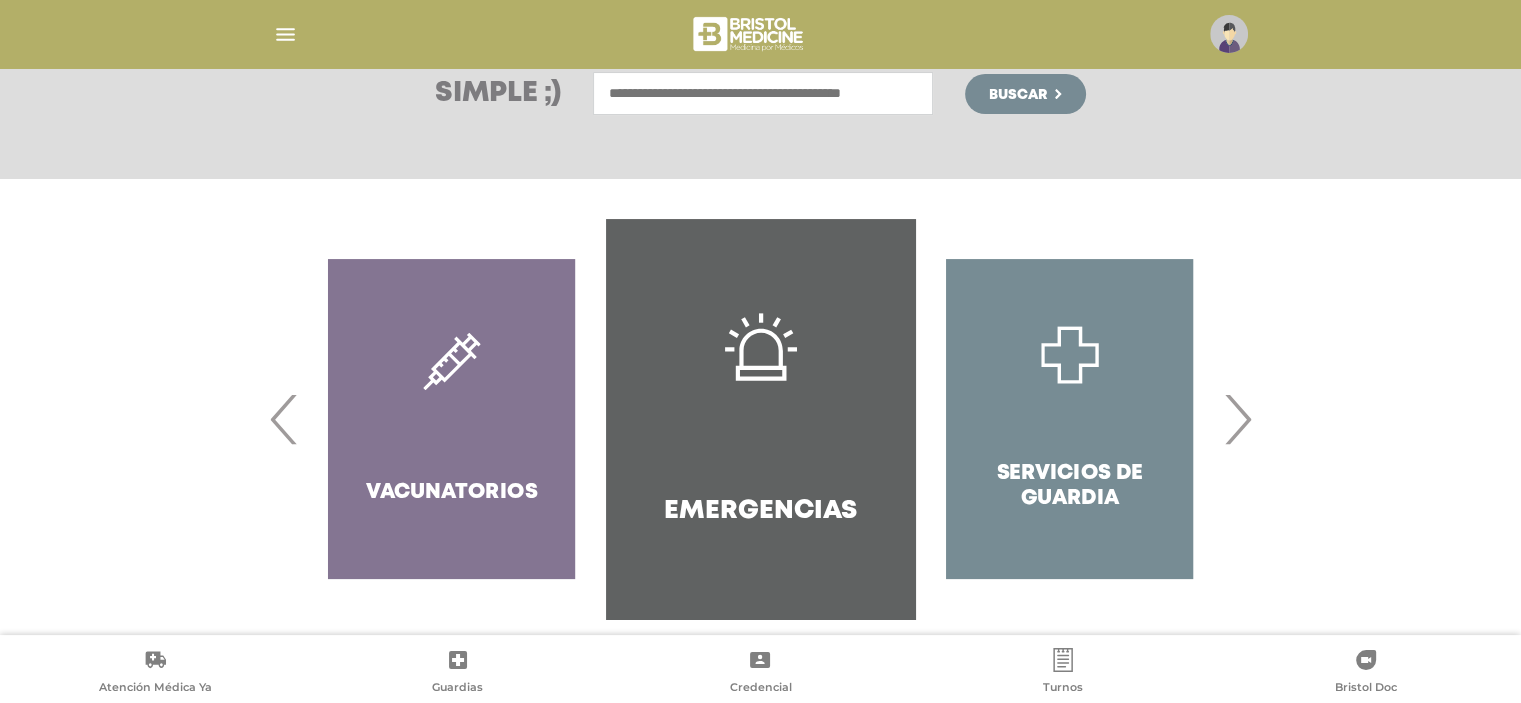 click on "‹" at bounding box center (284, 419) 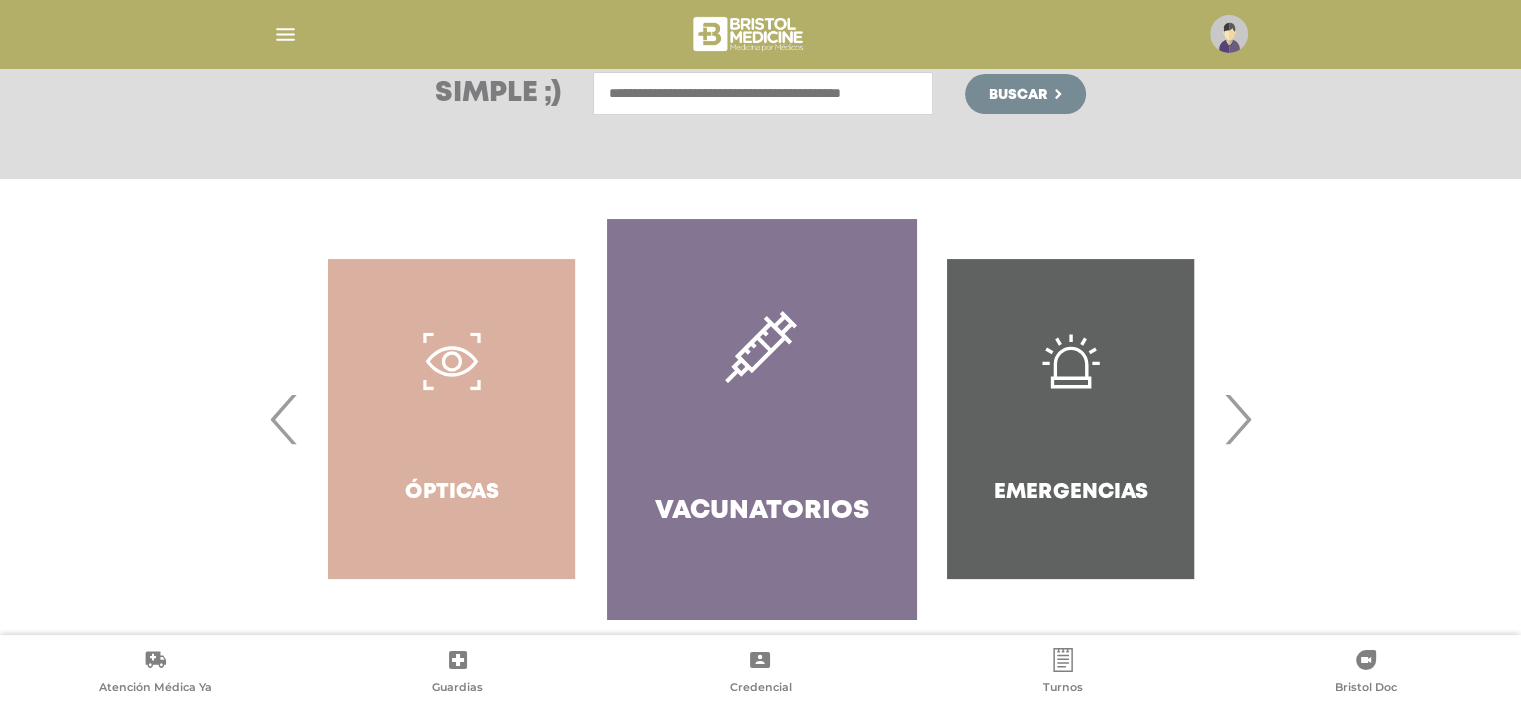 click at bounding box center (763, 93) 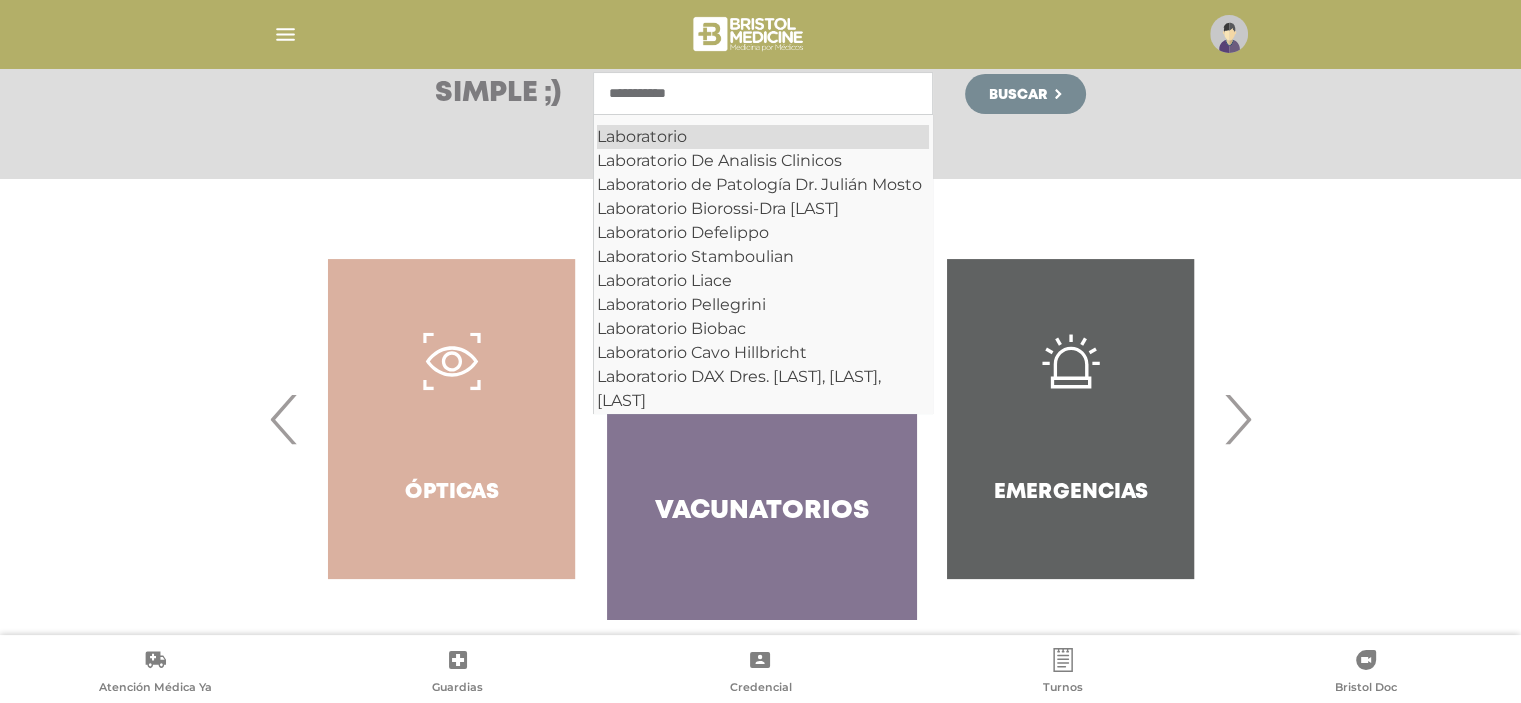 click on "Laboratorio" at bounding box center (763, 137) 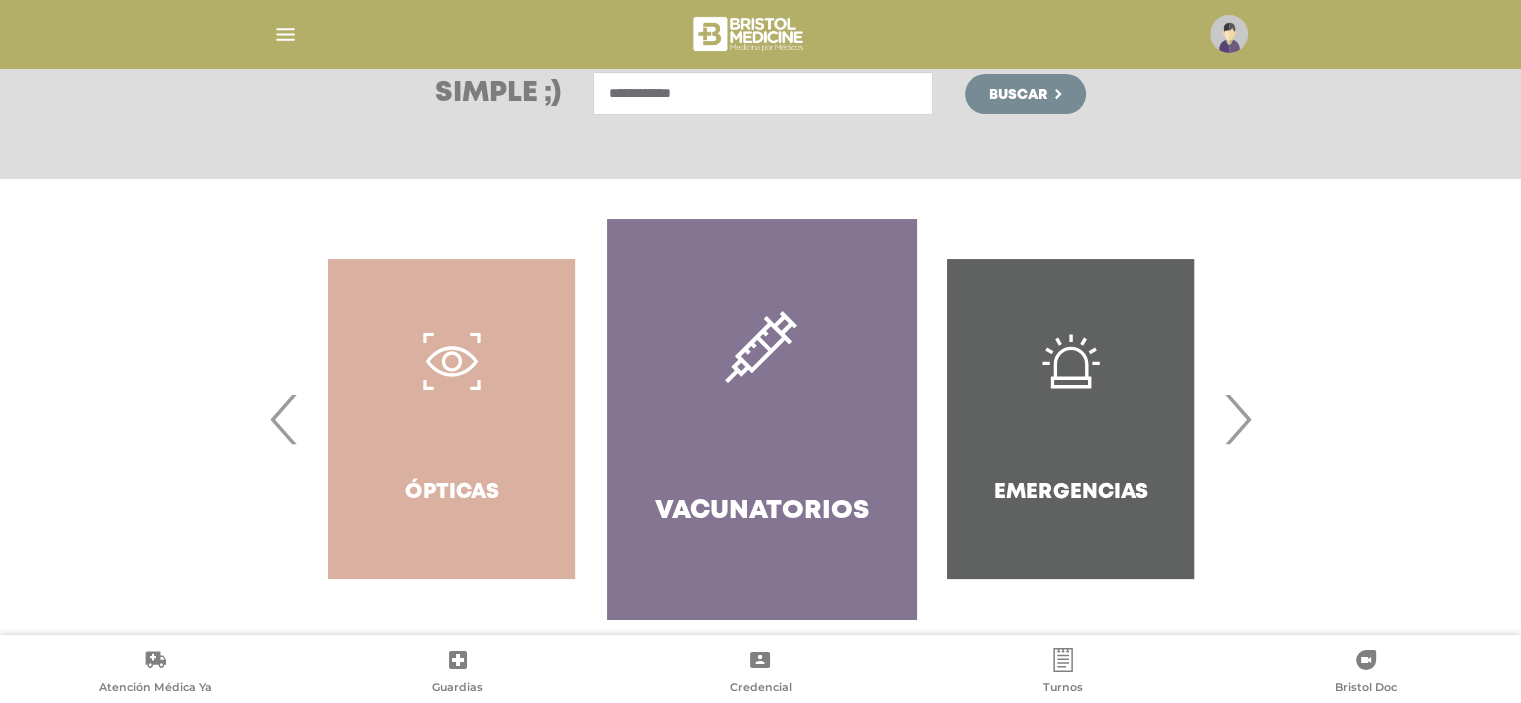 type on "**********" 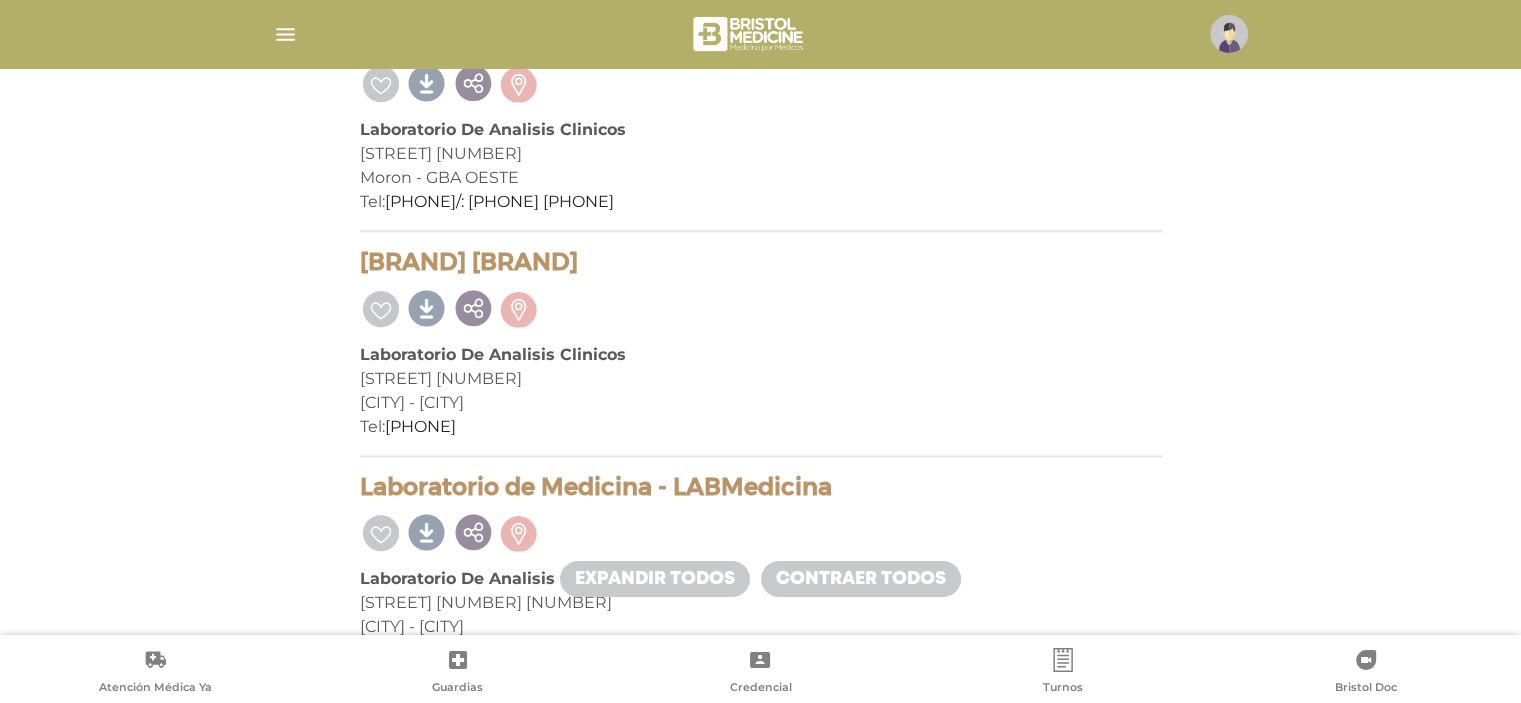 scroll, scrollTop: 10600, scrollLeft: 0, axis: vertical 